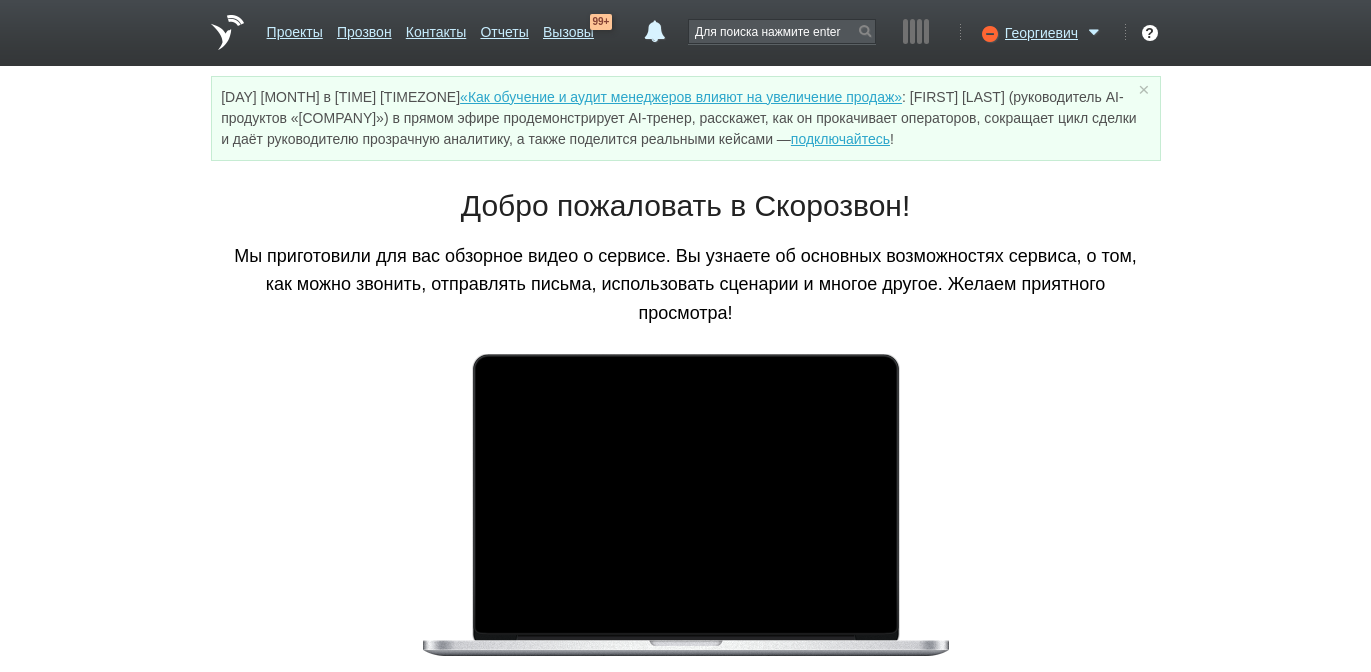 scroll, scrollTop: 0, scrollLeft: 0, axis: both 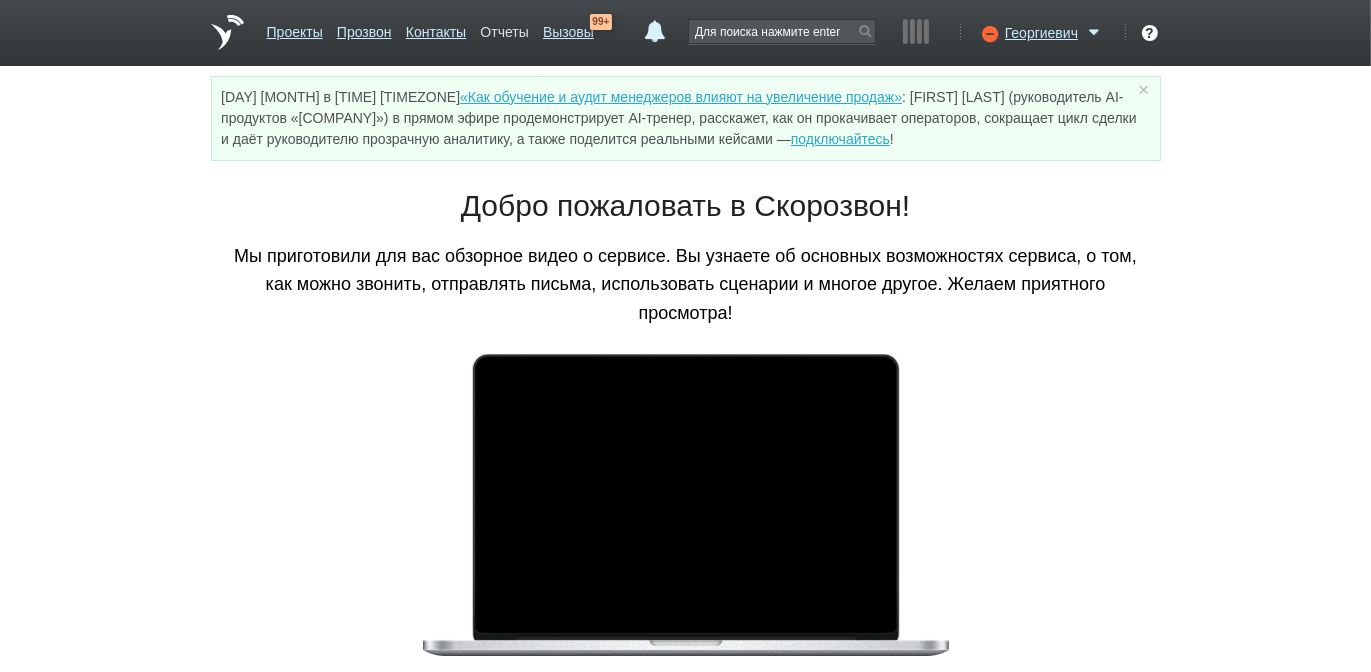 click on "Отчеты" at bounding box center [504, 28] 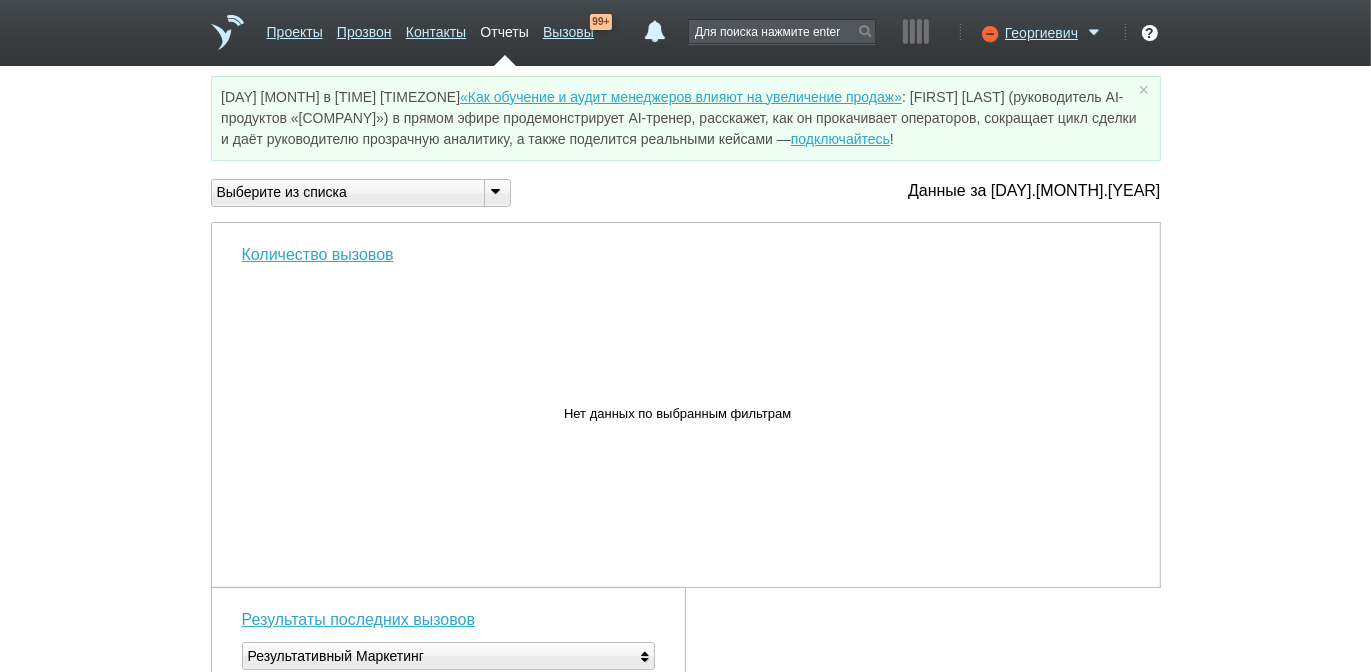 click at bounding box center [496, 190] 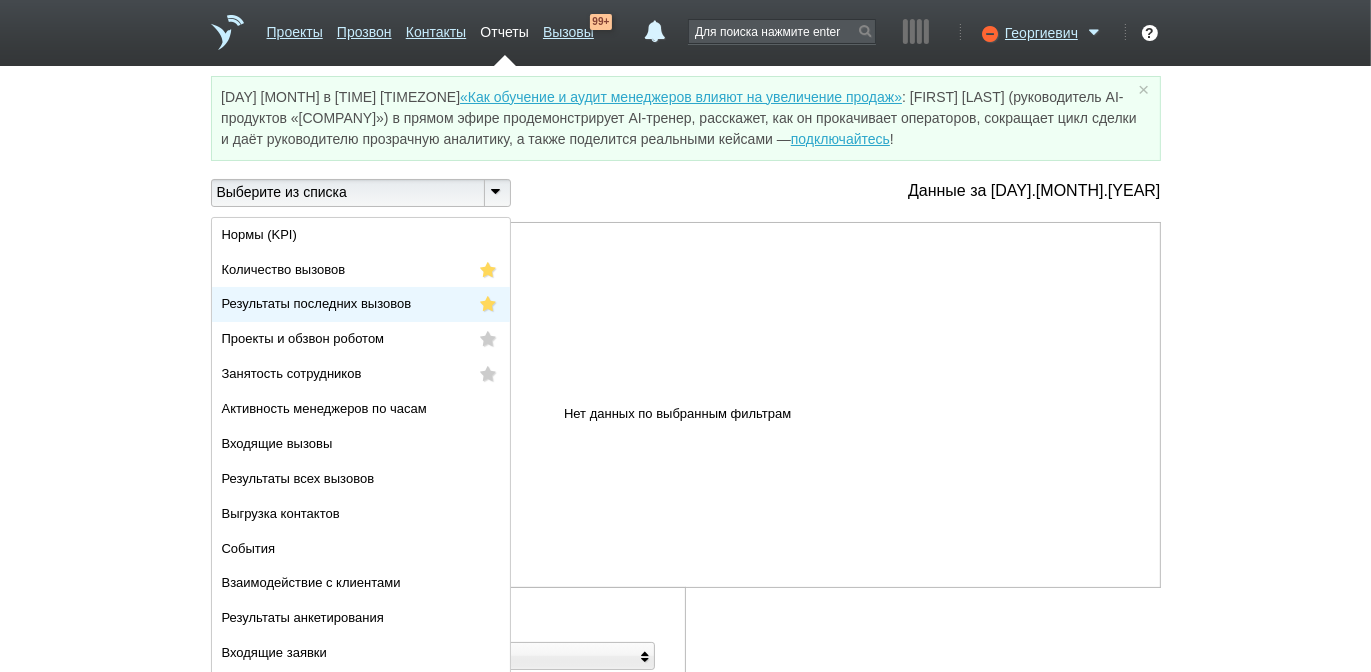 click on "Результаты последних вызовов" at bounding box center [317, 304] 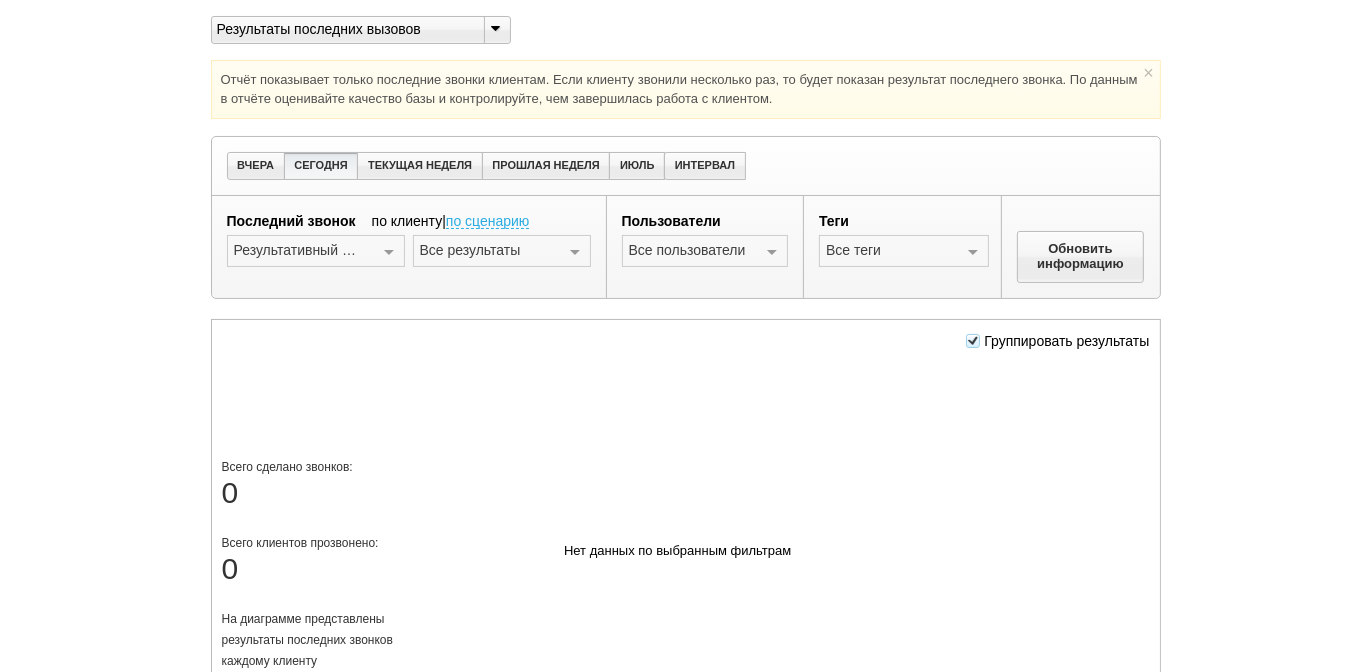 scroll, scrollTop: 200, scrollLeft: 0, axis: vertical 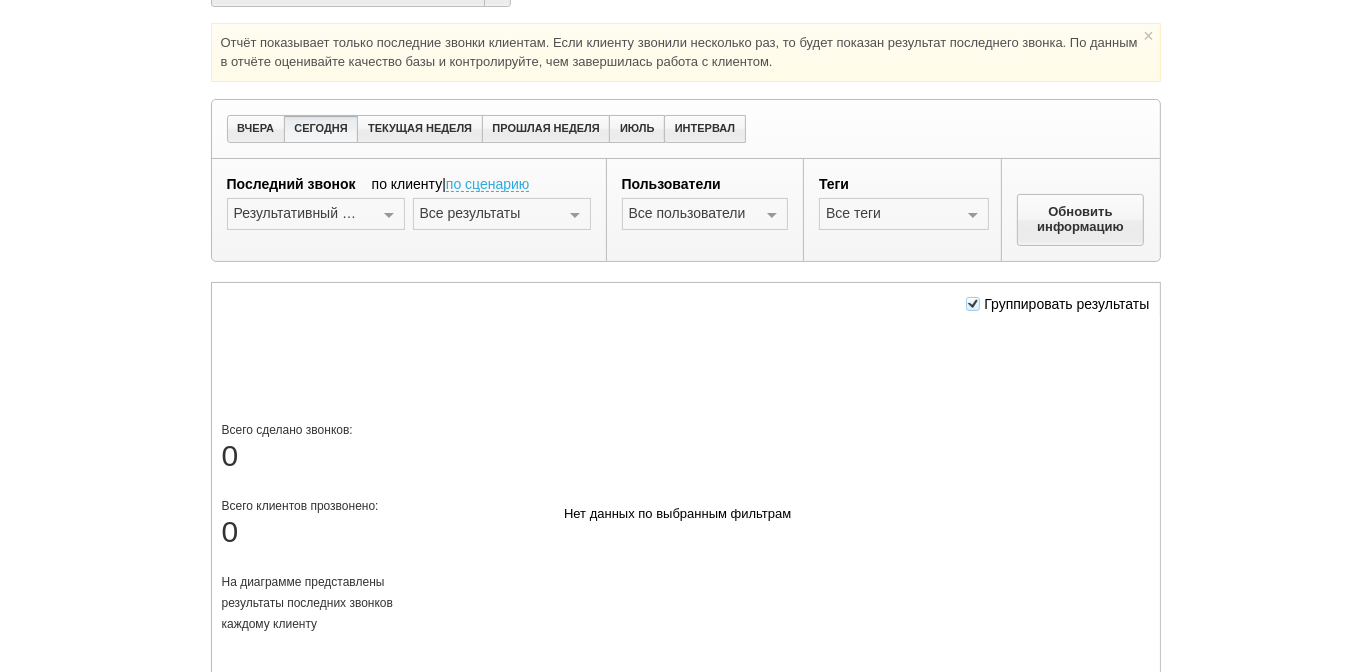 click at bounding box center (389, 215) 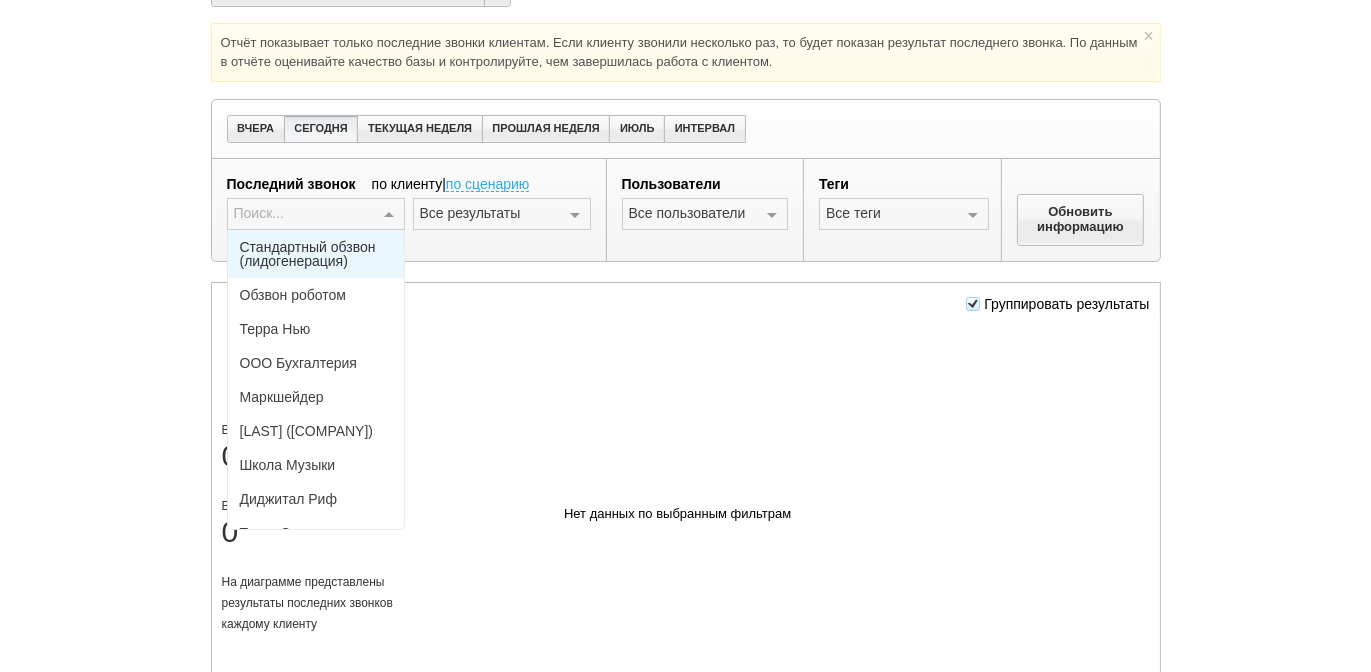 click on "Created with Highcharts 5.0.11 Нет данных по выбранным фильтрам" 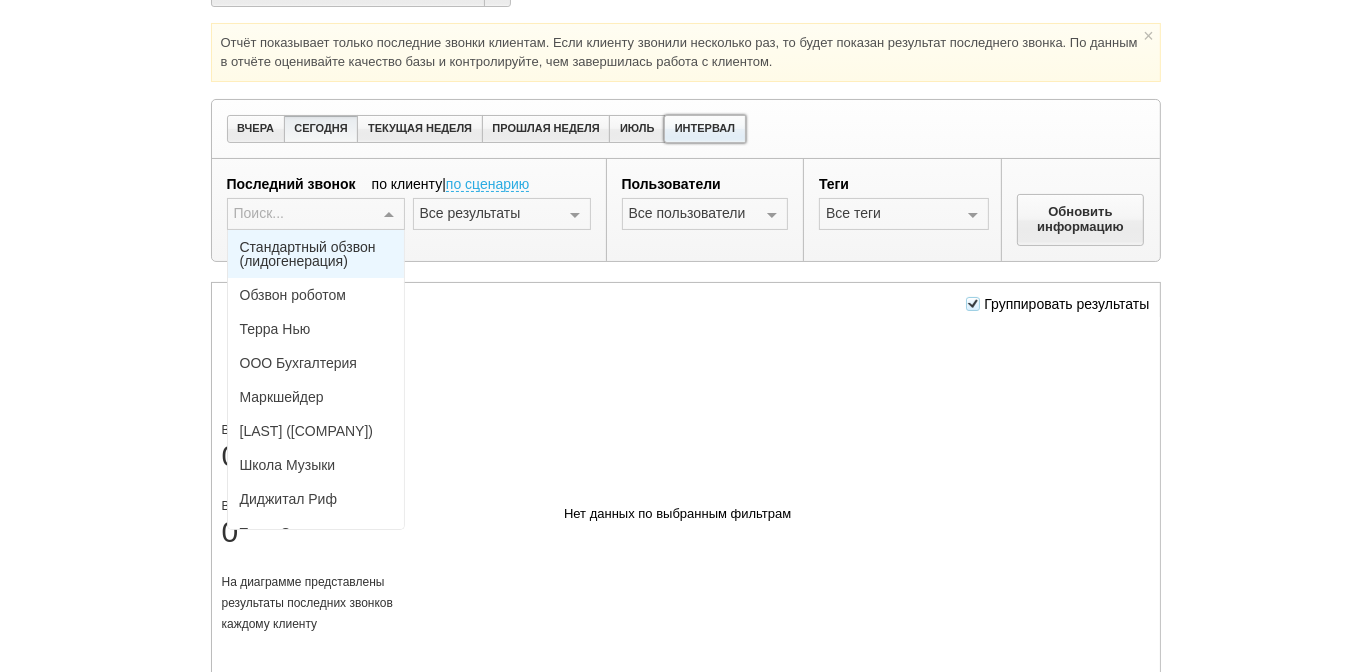 click on "ИНТЕРВАЛ" at bounding box center [705, 129] 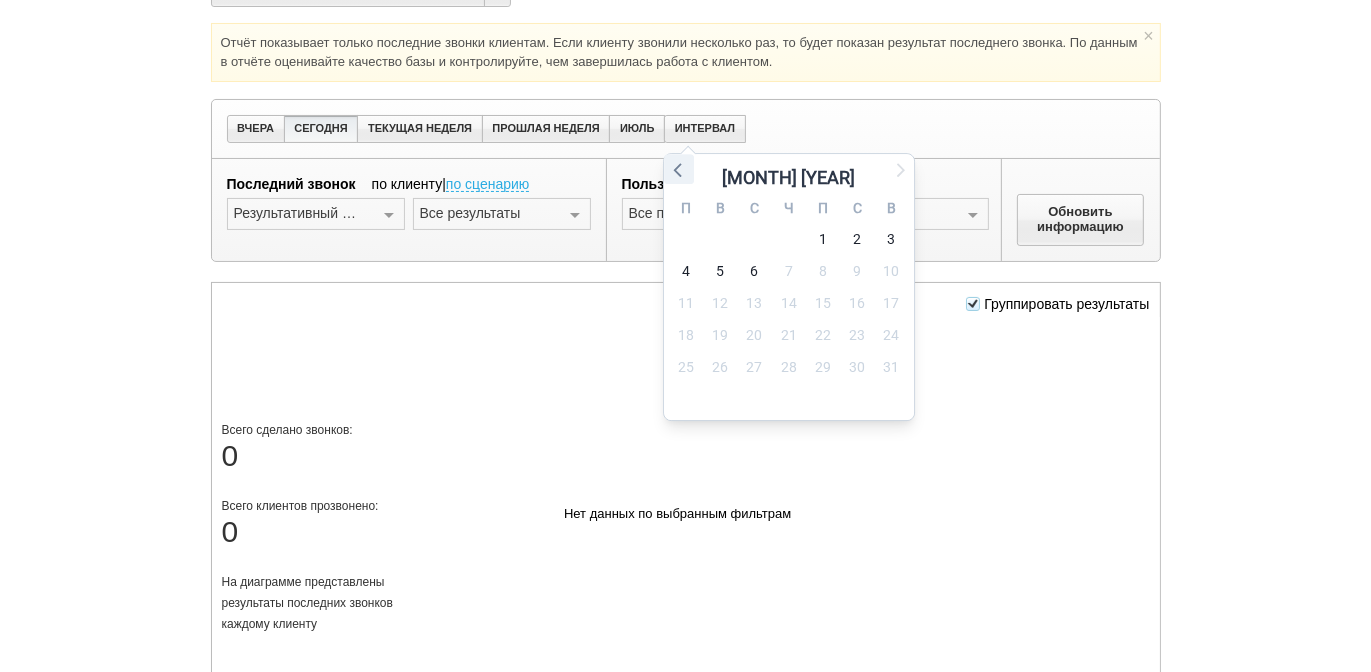 click 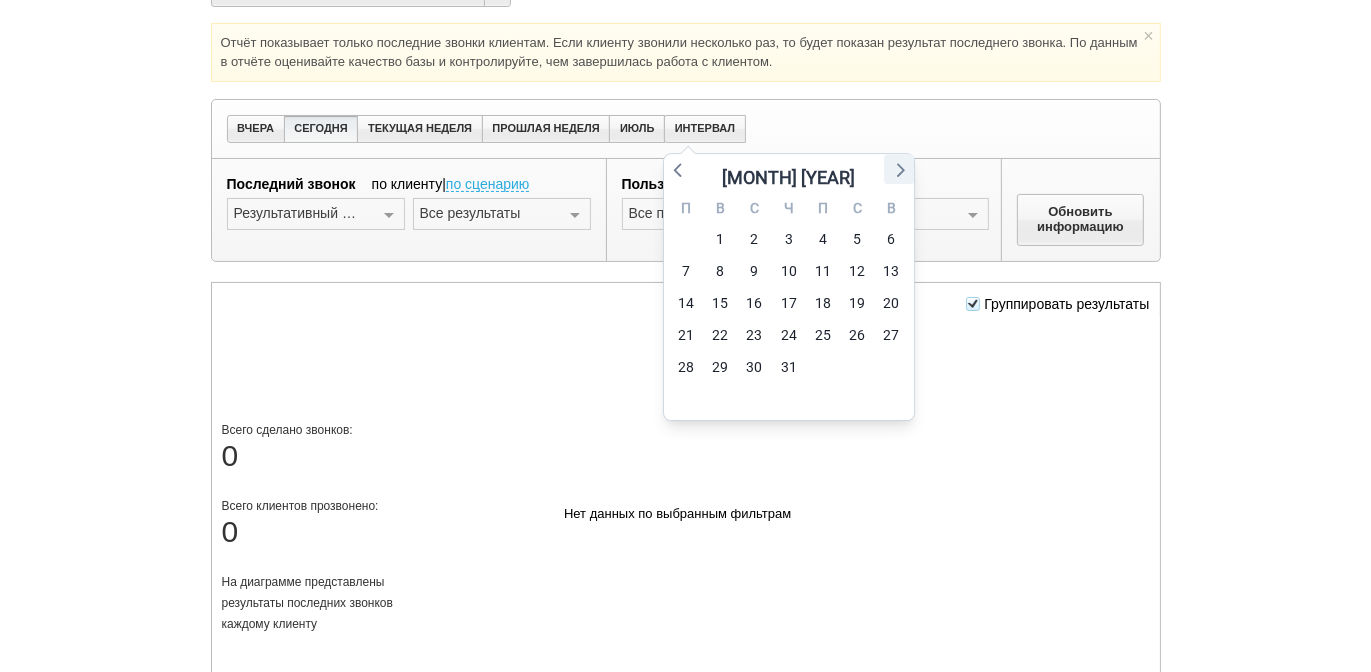 click 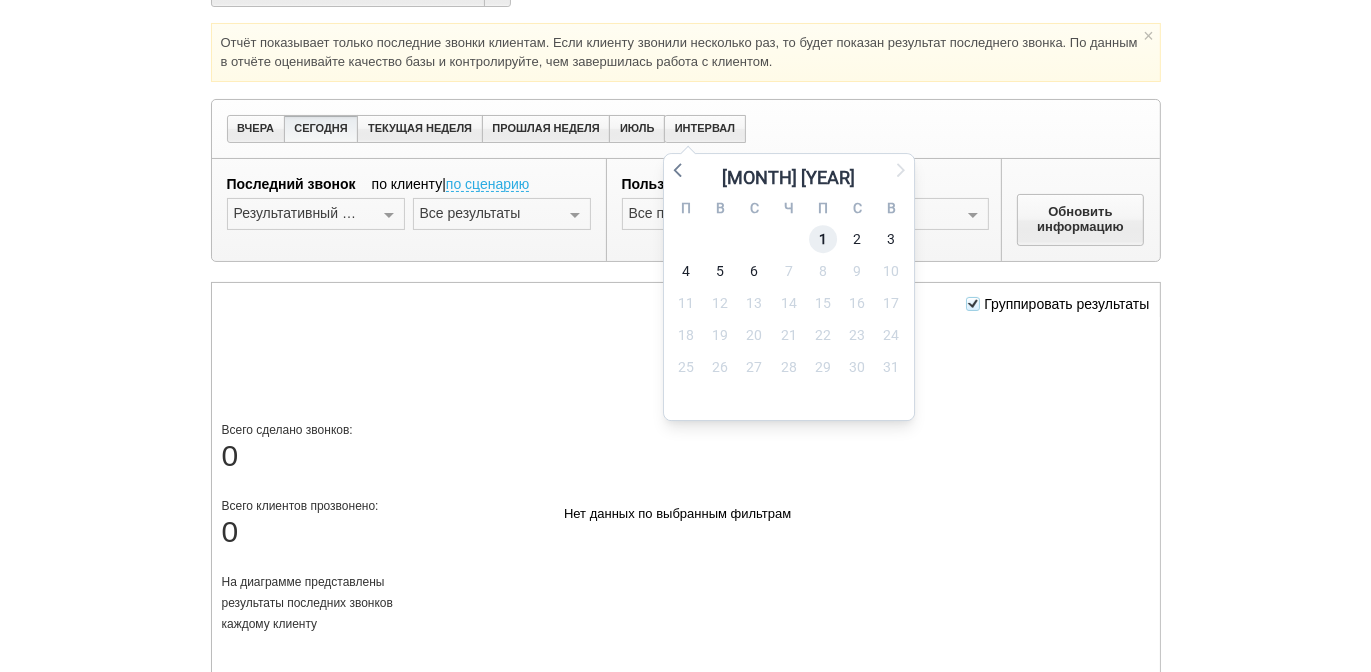 click on "1" at bounding box center [823, 239] 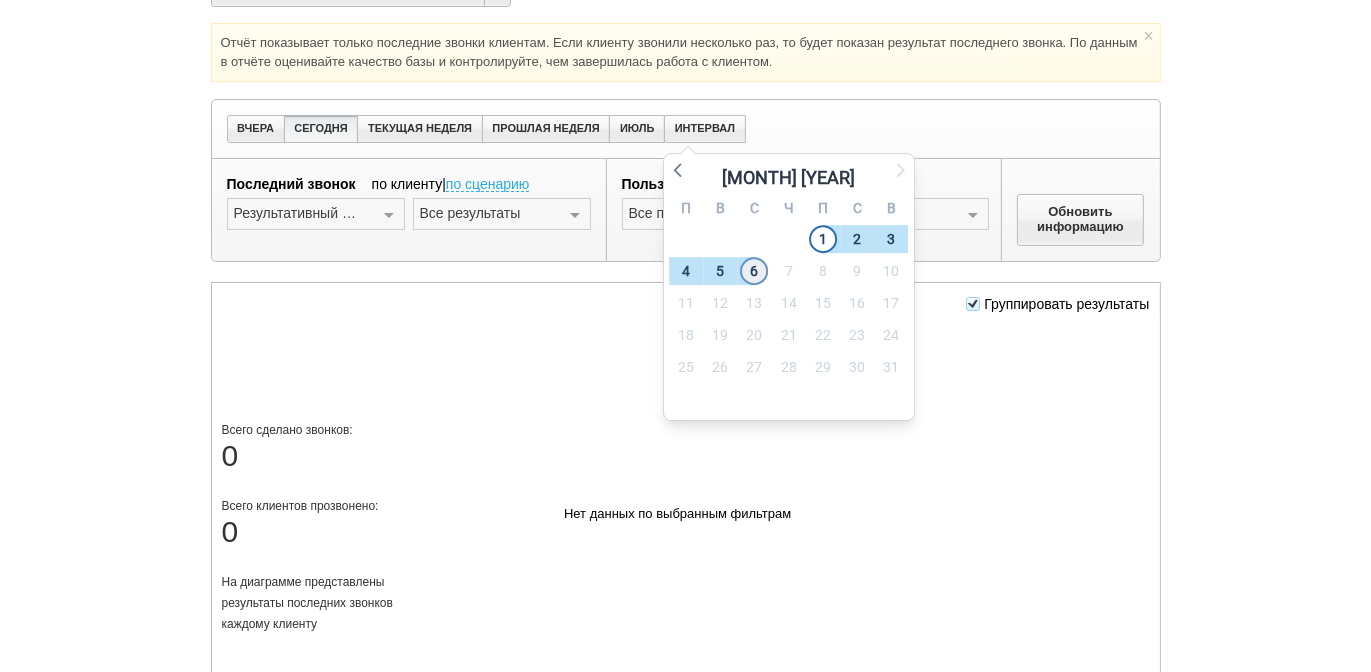 click on "6" at bounding box center (754, 271) 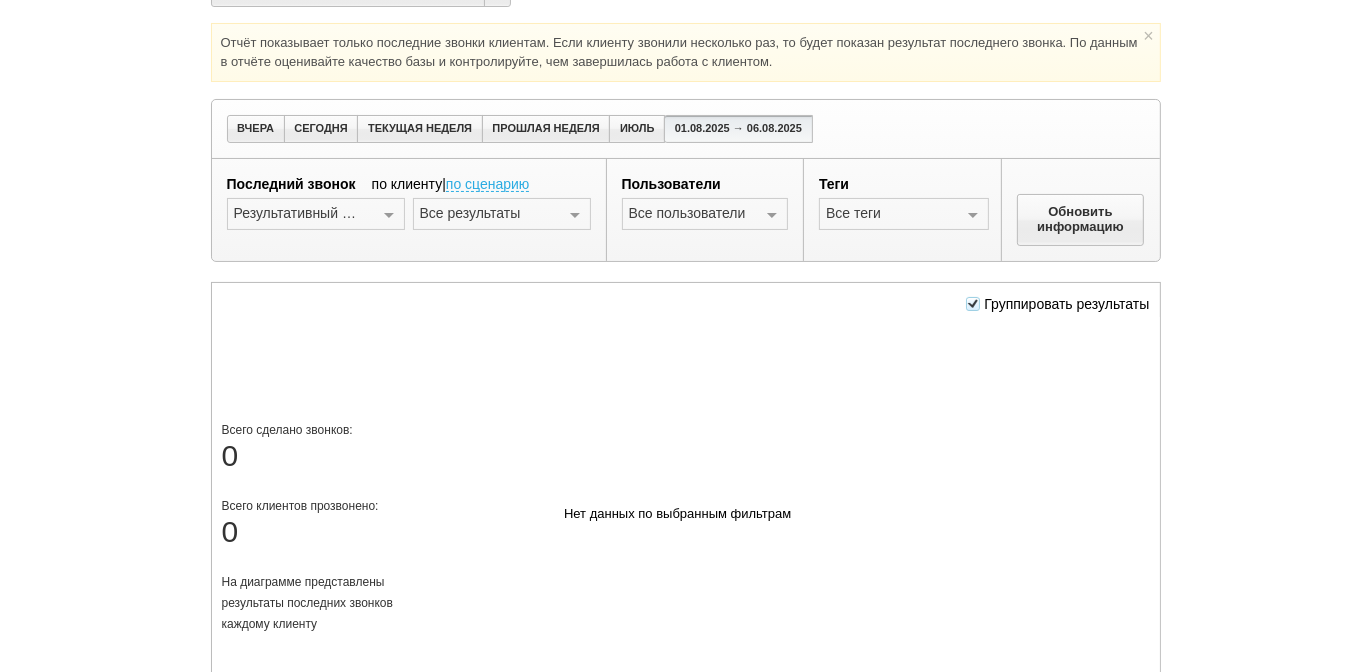 click at bounding box center (389, 215) 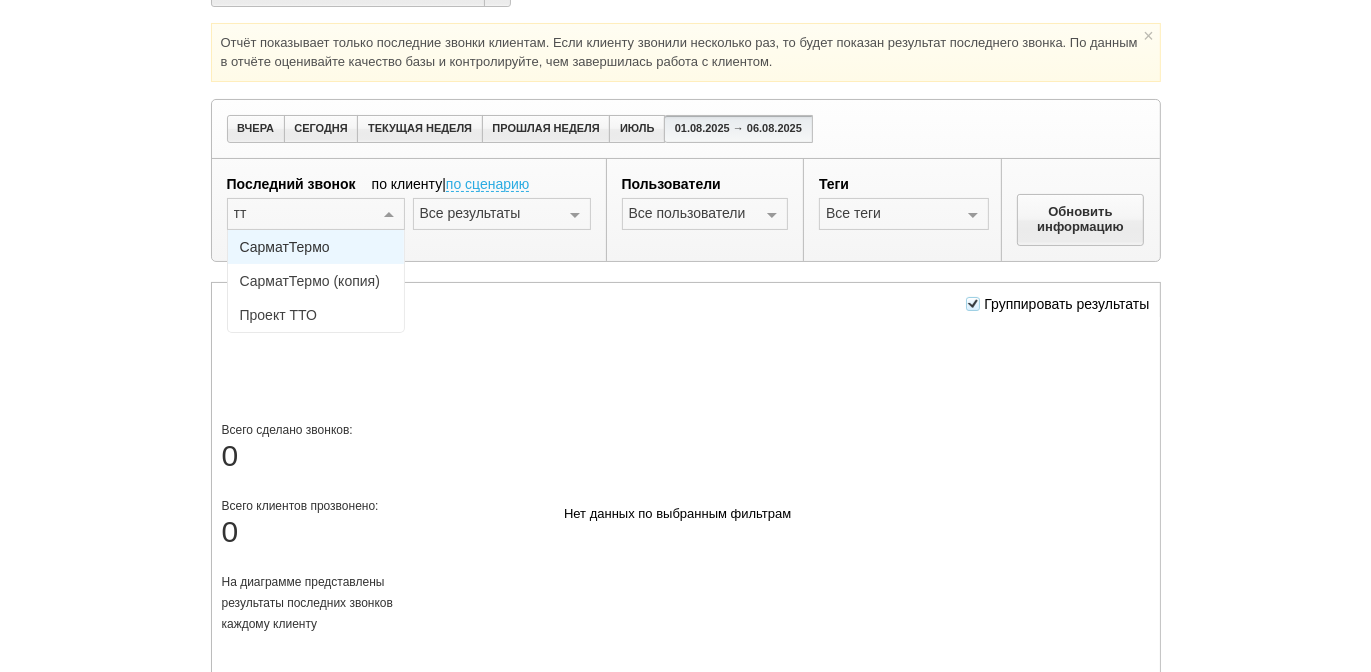 type on "тто" 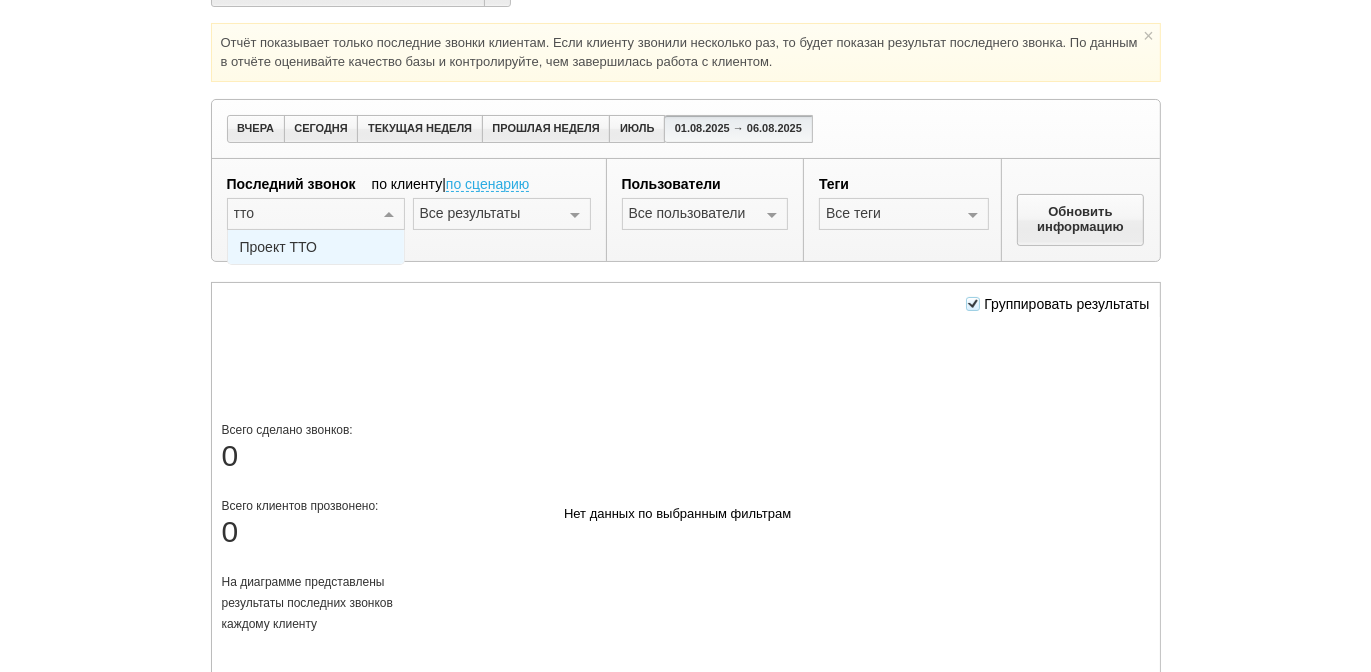 click on "Проект ТТО" at bounding box center [316, 247] 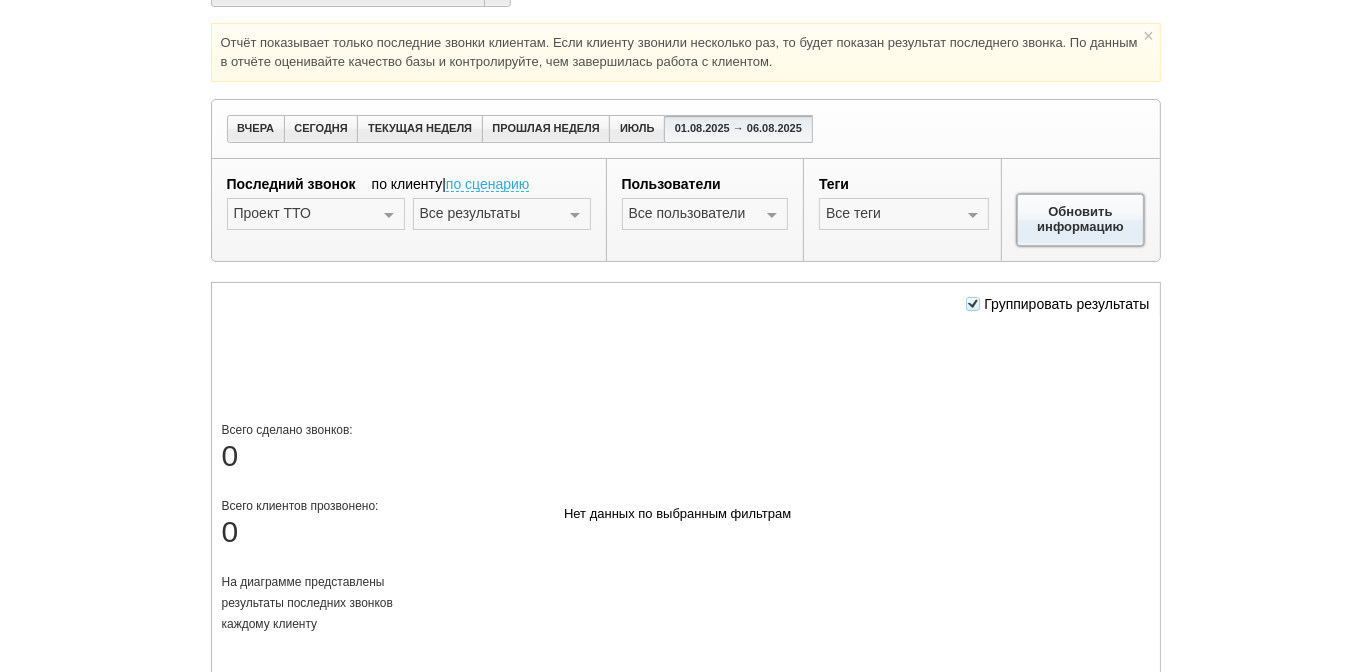 click on "Обновить информацию" at bounding box center (1081, 220) 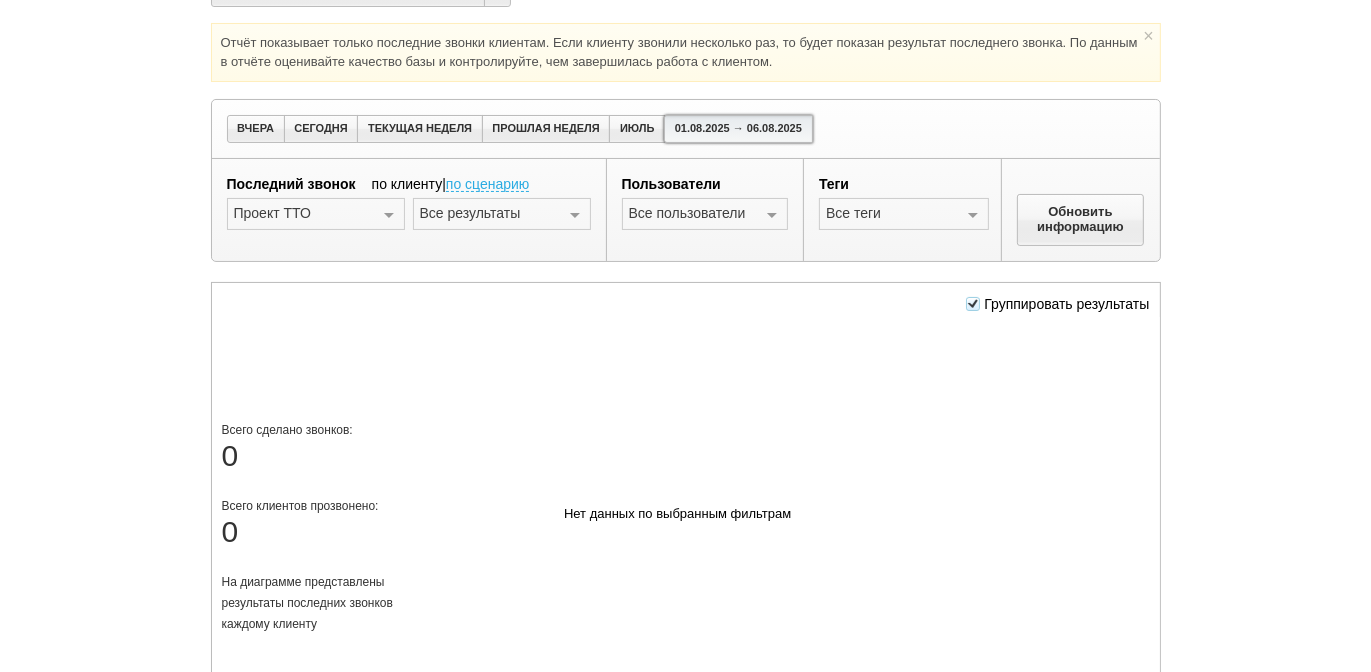 click on "01.08.2025 → 06.08.2025" at bounding box center (738, 129) 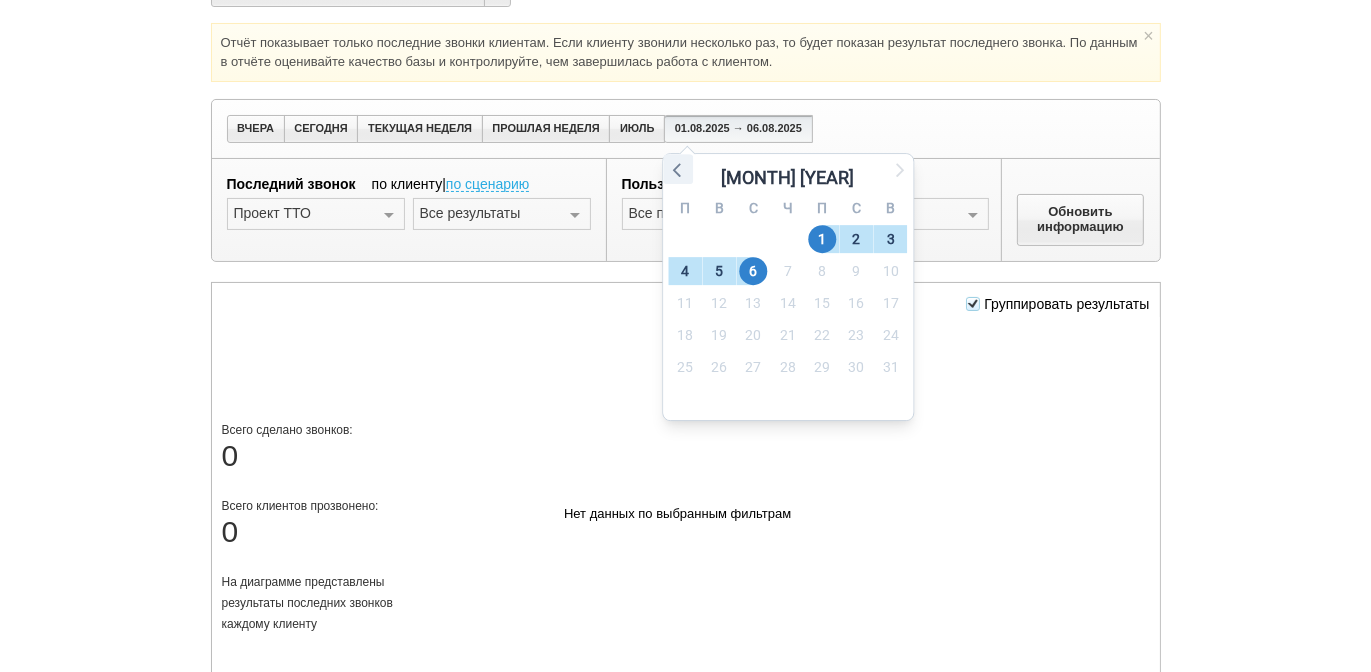 click at bounding box center (678, 169) 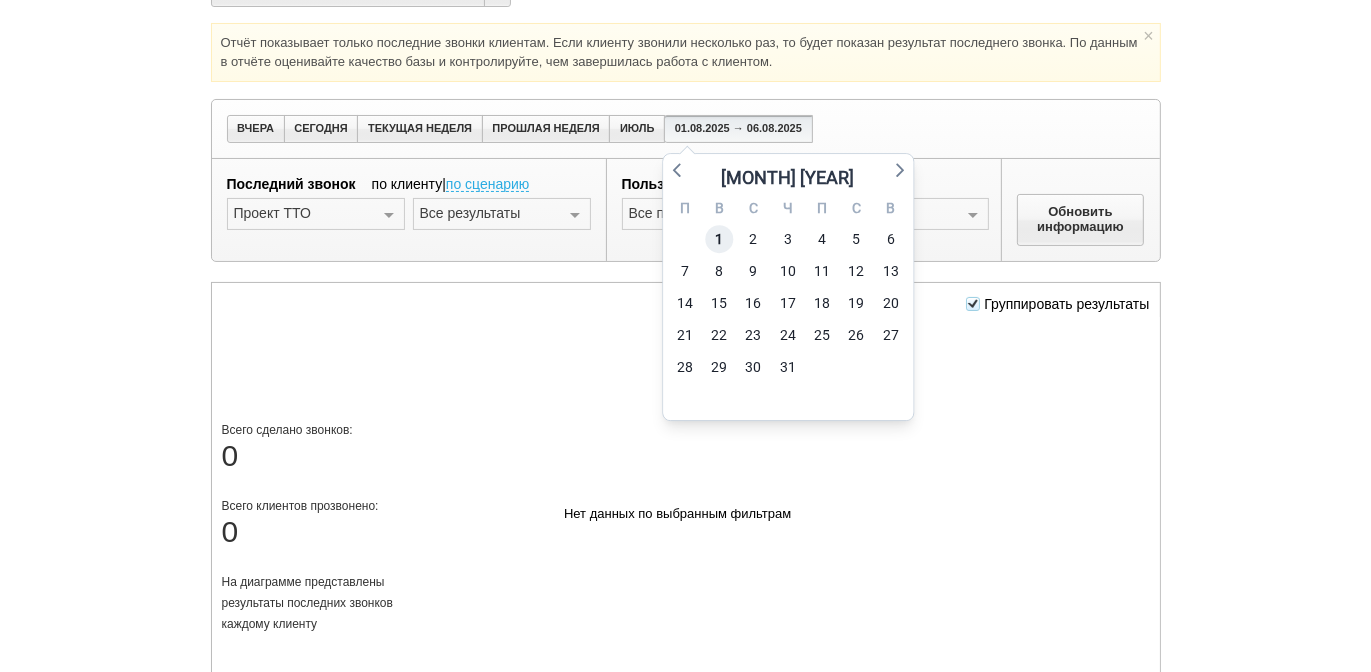 click on "1" at bounding box center (719, 239) 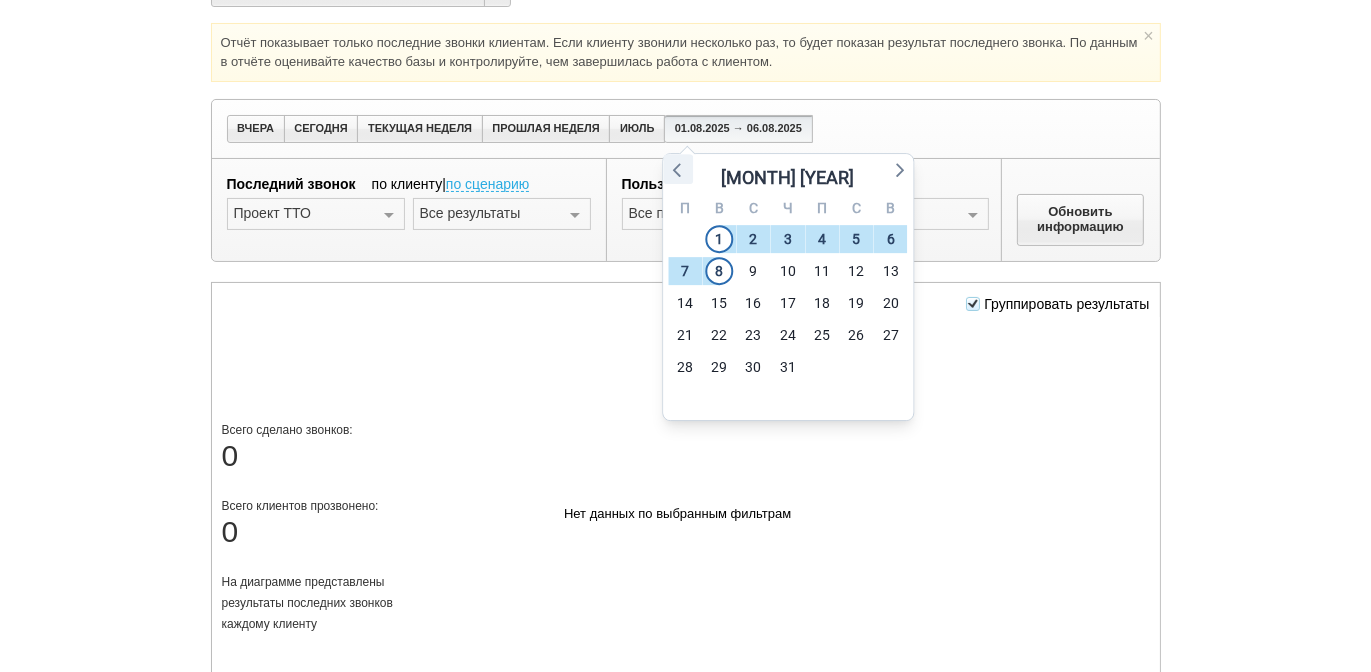 click 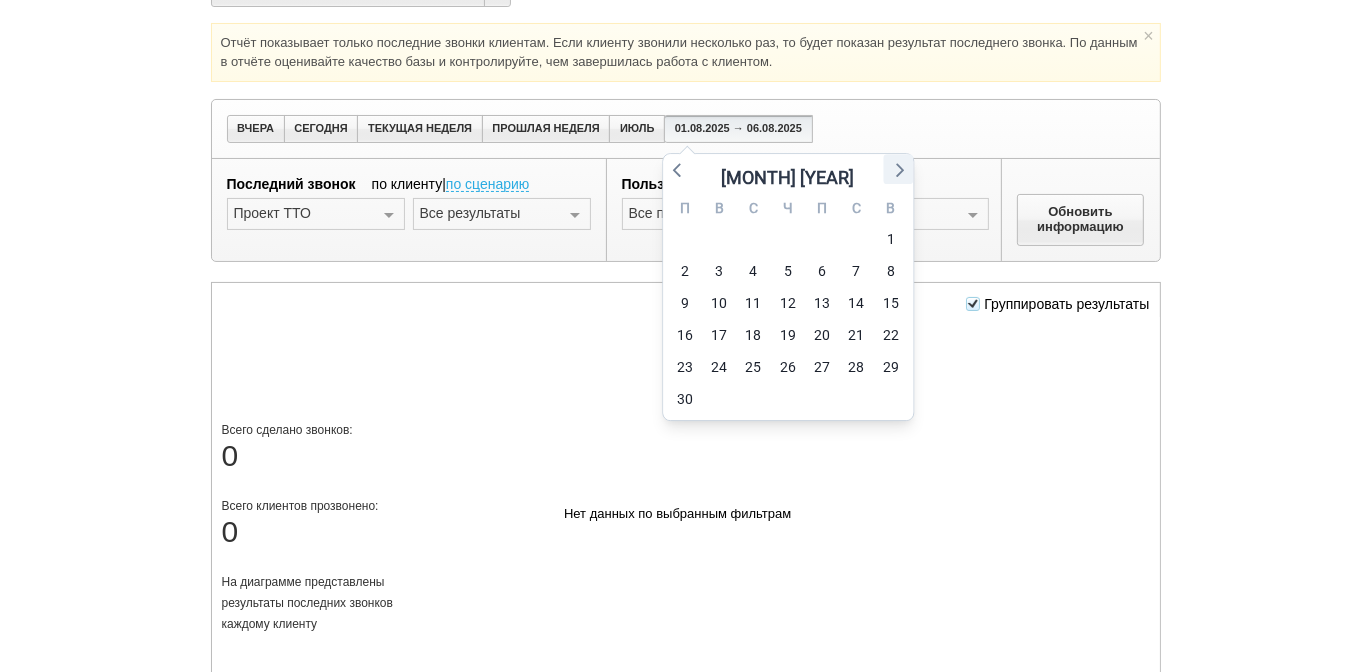 click at bounding box center (898, 169) 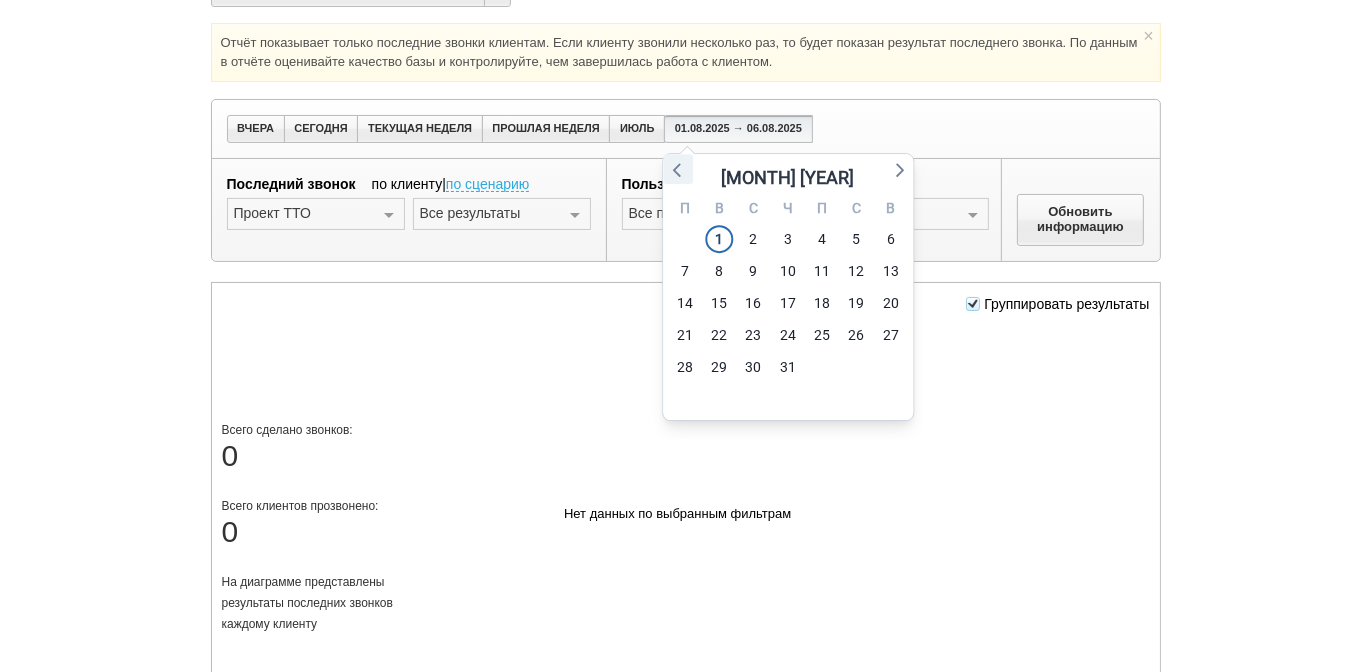 click 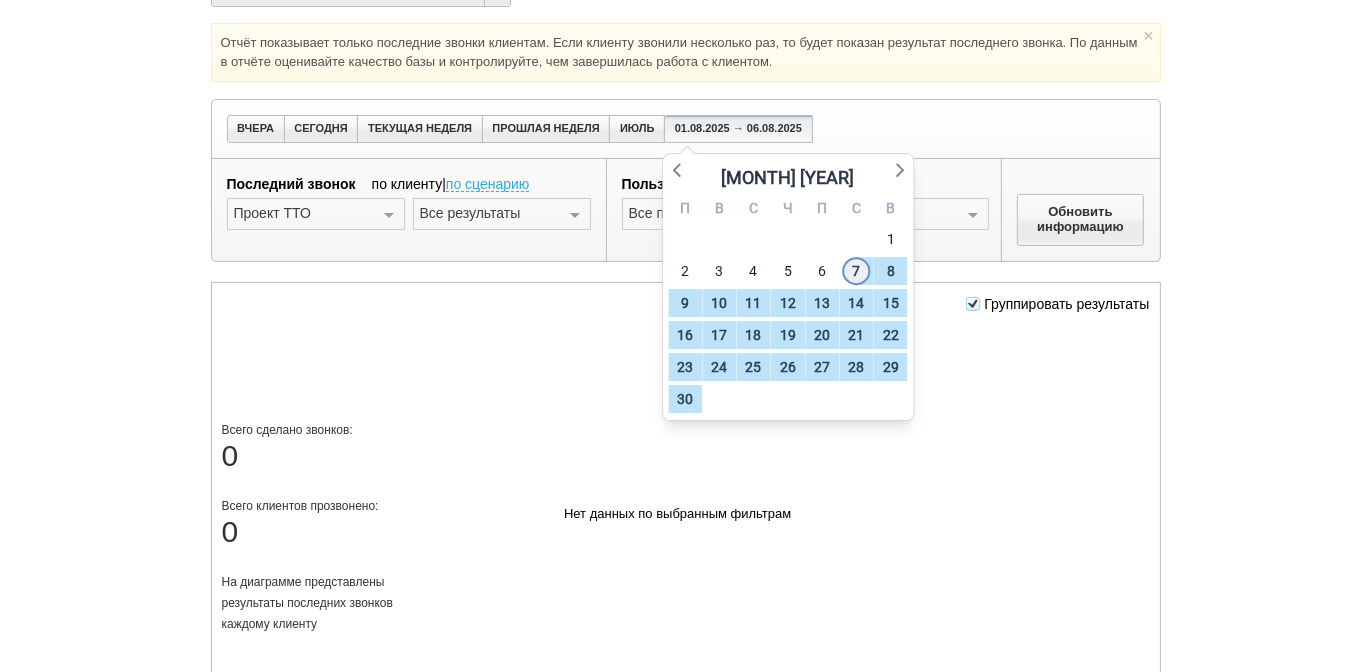 click on "7" at bounding box center (856, 271) 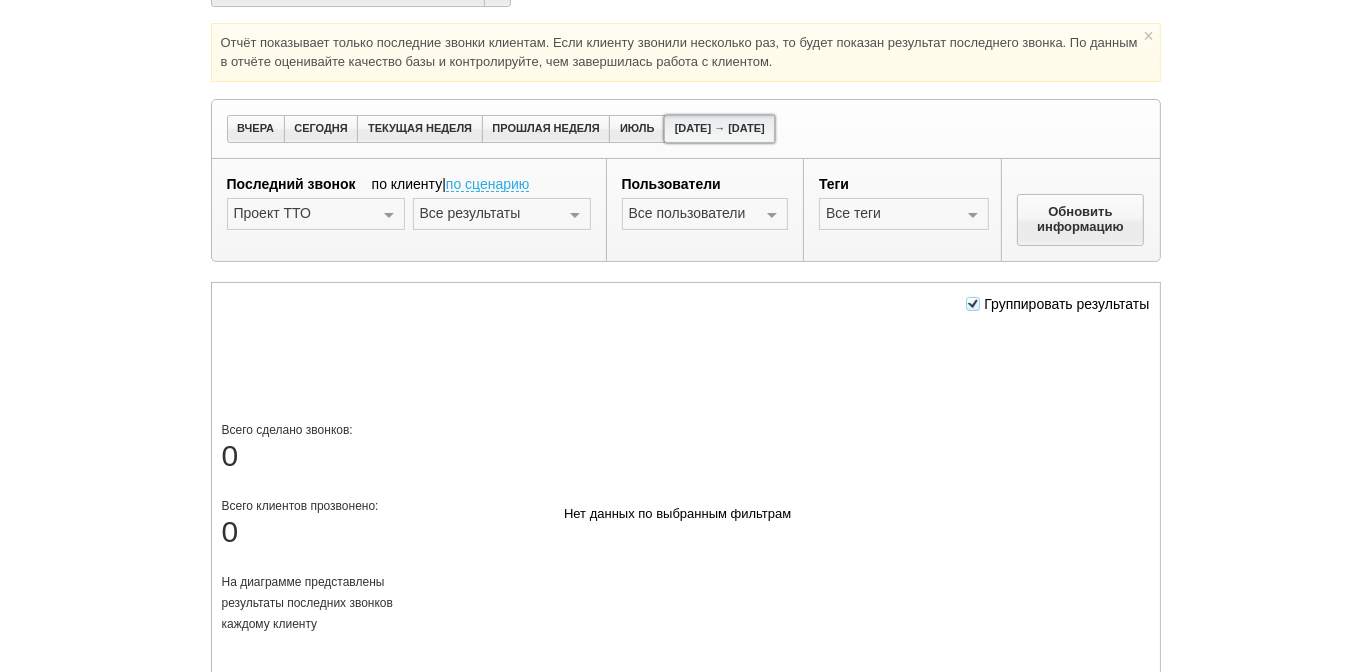 click on "[DATE] → [DATE]" at bounding box center (719, 129) 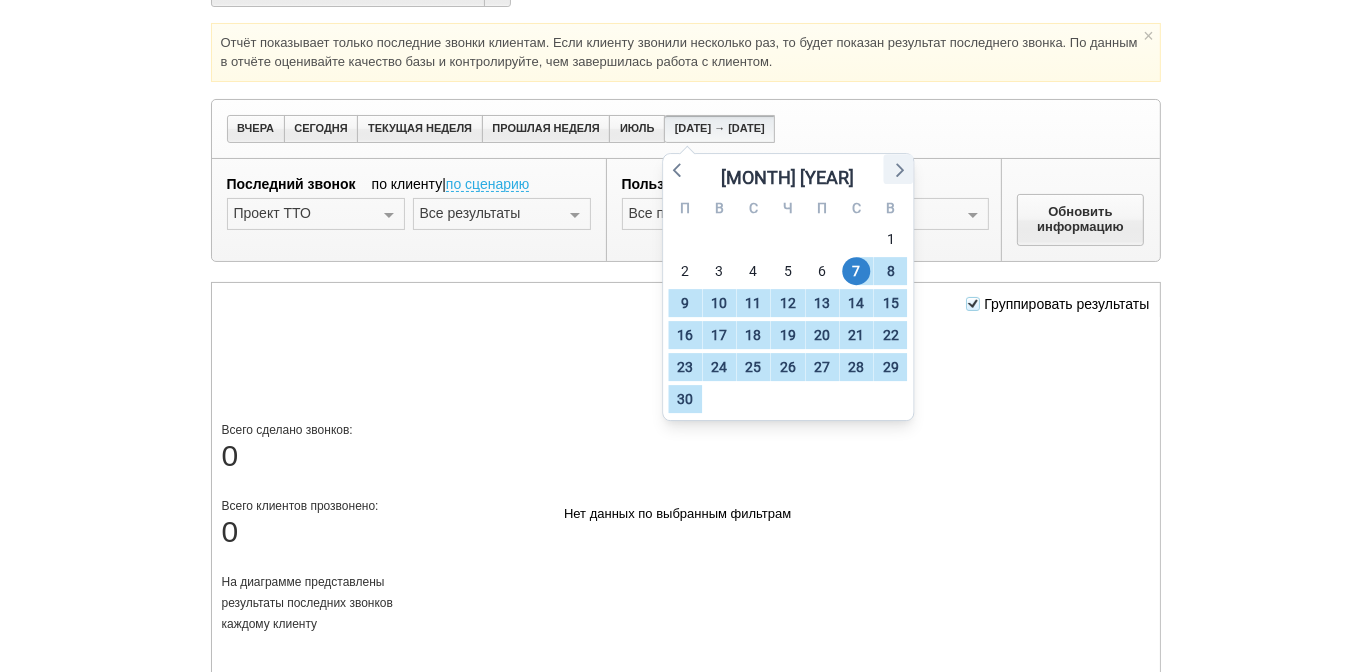 click 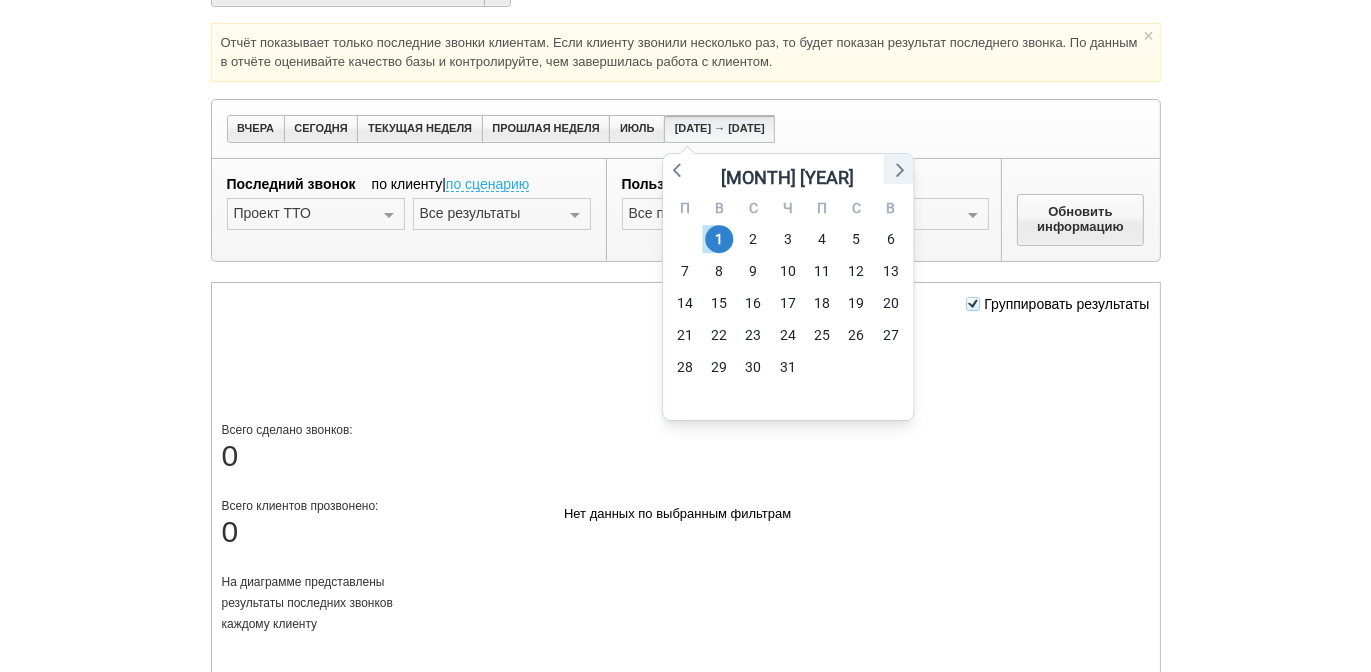 click 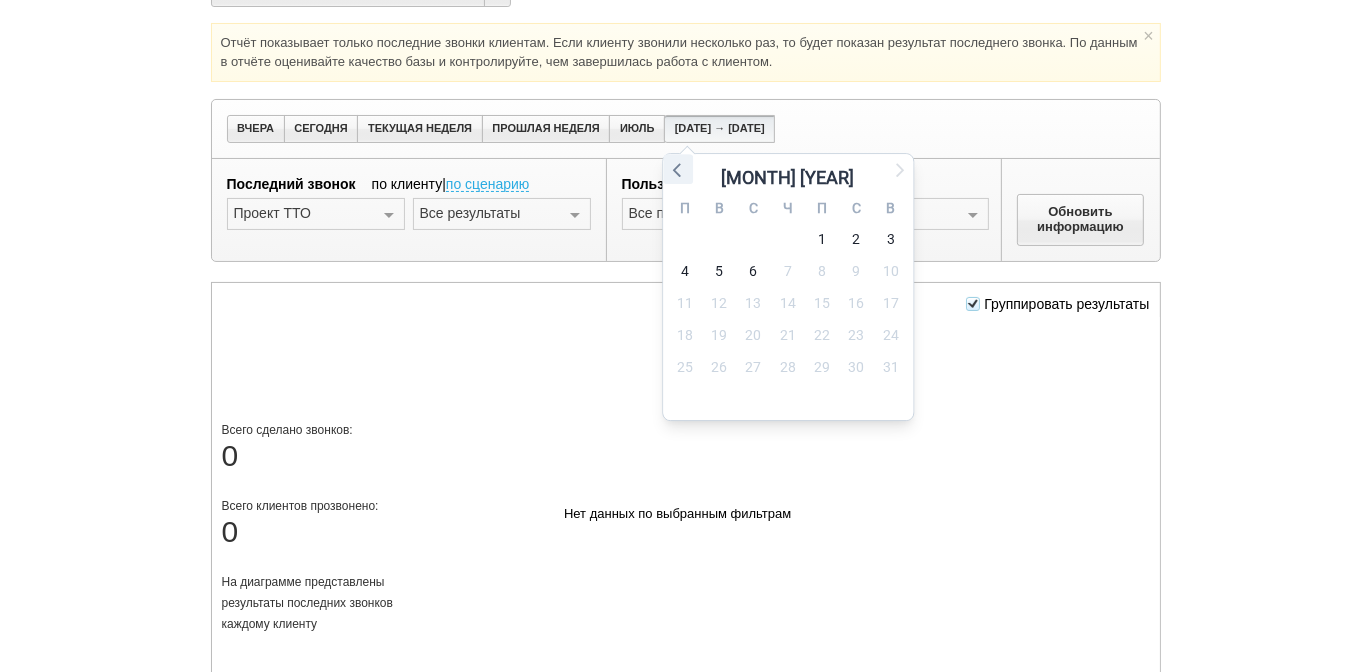 click 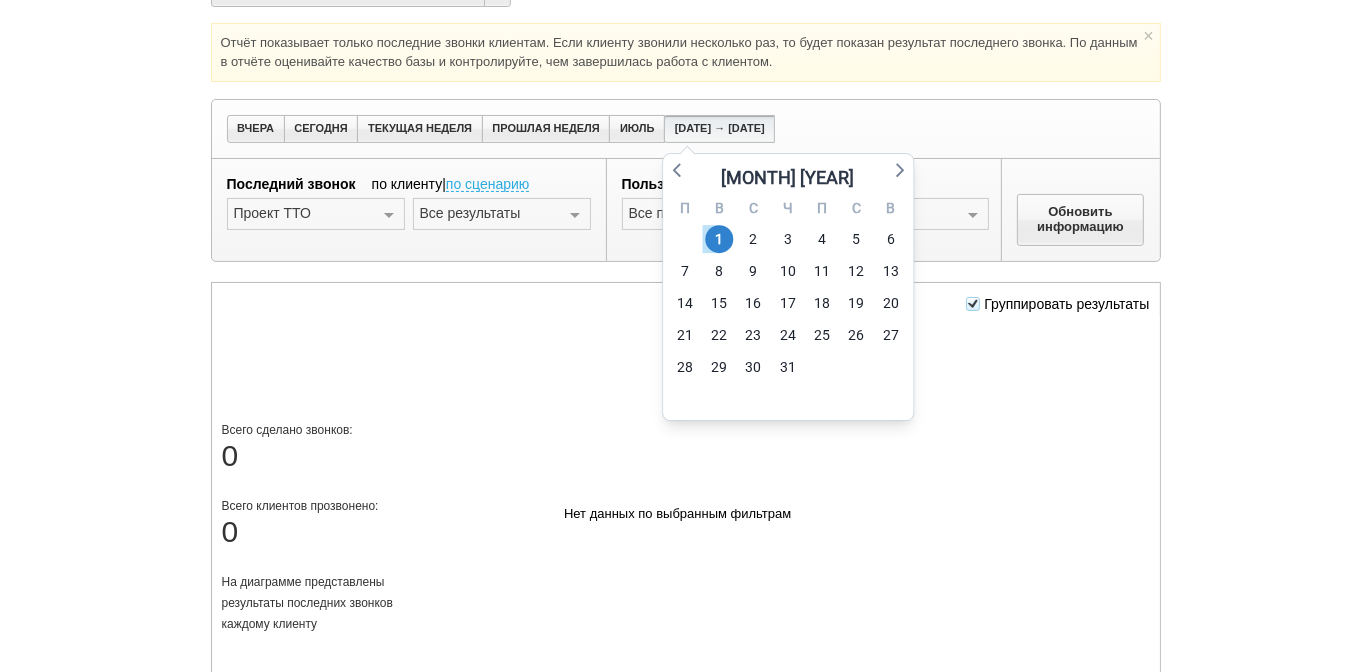 click on "15" at bounding box center [719, 303] 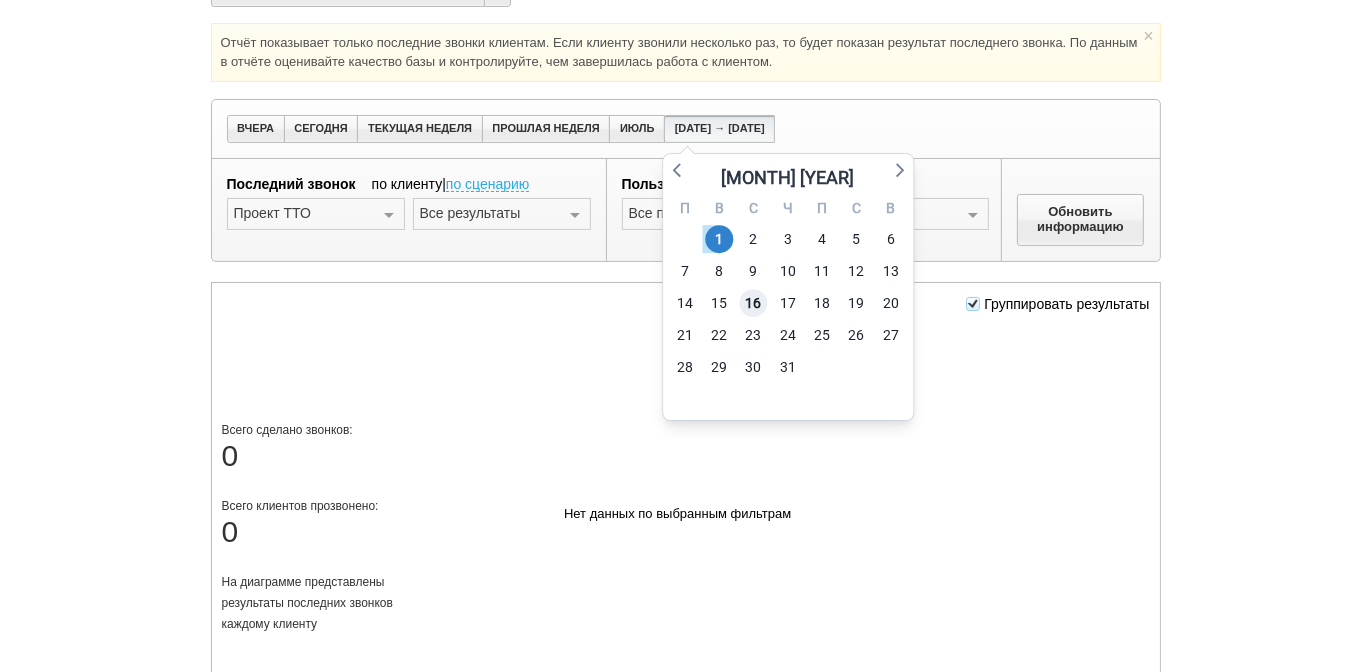 click on "16" at bounding box center [754, 303] 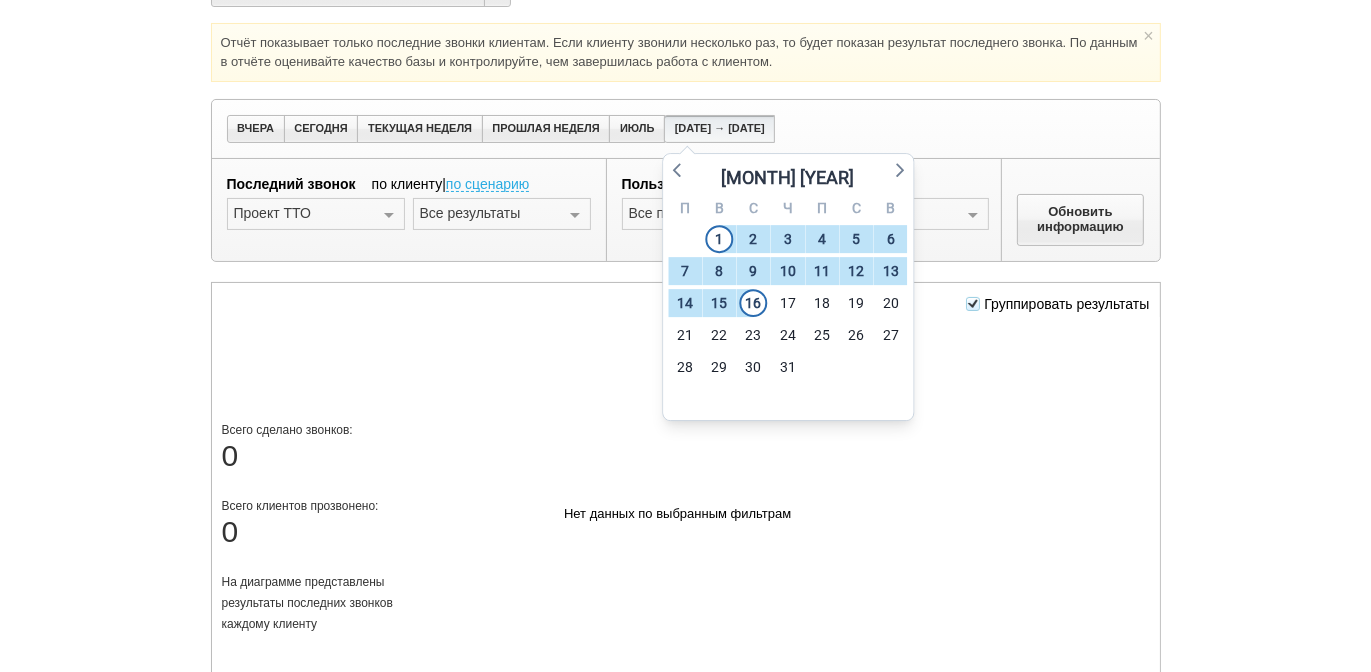 click on "ВЧЕРА СЕГОДНЯ ТЕКУЩАЯ НЕДЕЛЯ ПРОШЛАЯ НЕДЕЛЯ [MONTH] [DATE] → [DATE] [MONTH] [YEAR] П В С Ч П С В 30 1 2 3 4 5 6 7 8 9 10 11 12 13 14 15 16 17 18 19 20 21 22 23 24 25 26 27 28 29 30 31 1 2 3 4 5 6 7 8 9 10" at bounding box center [686, 129] 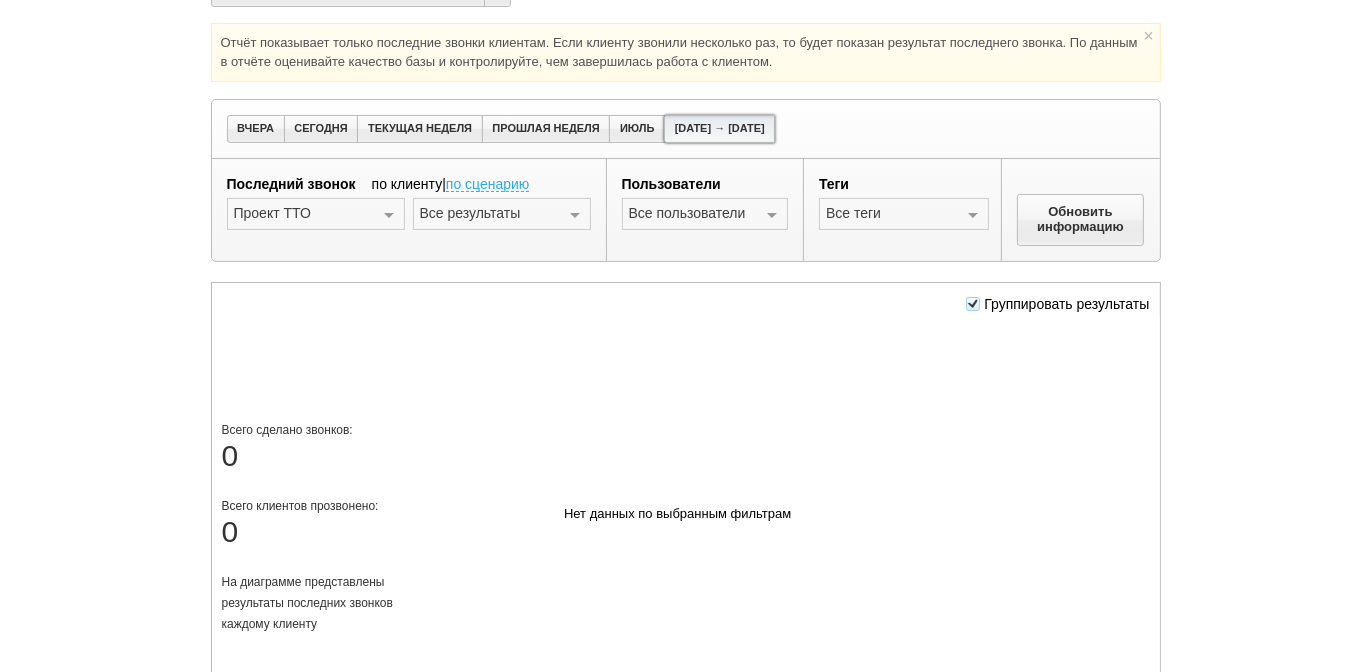click on "[DATE] → [DATE]" at bounding box center [719, 129] 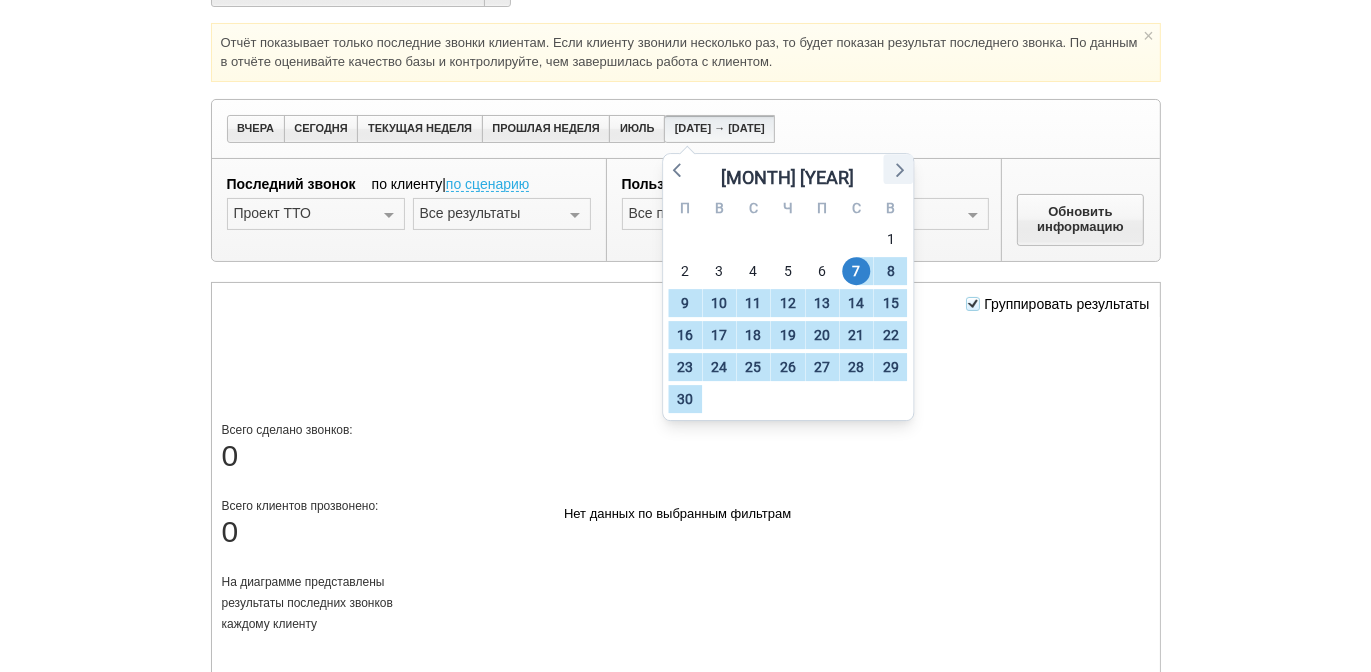 click 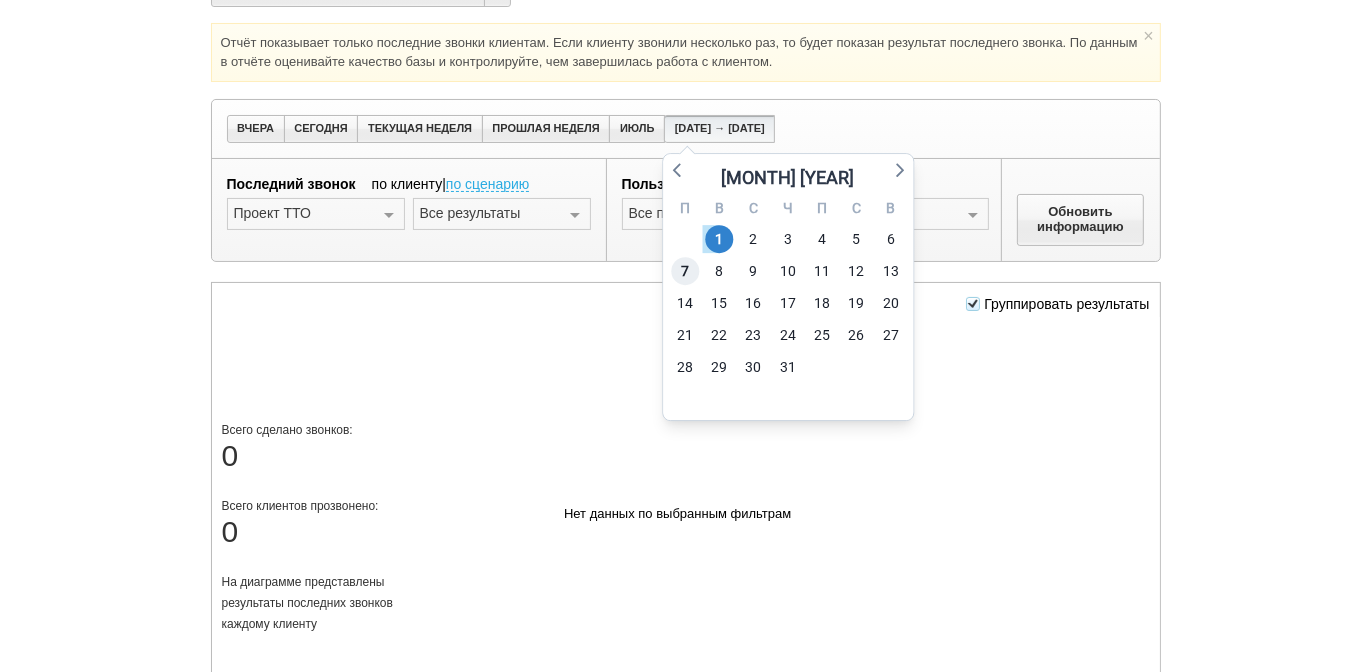 click on "7" at bounding box center (685, 271) 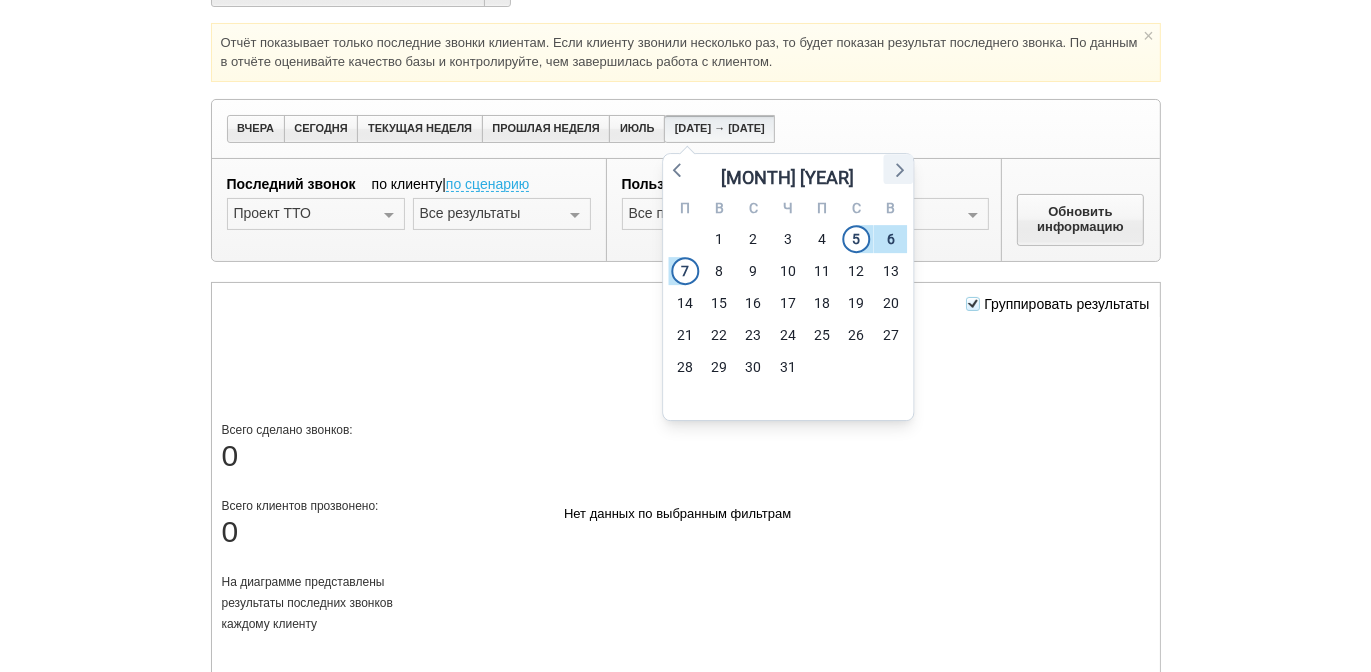 click 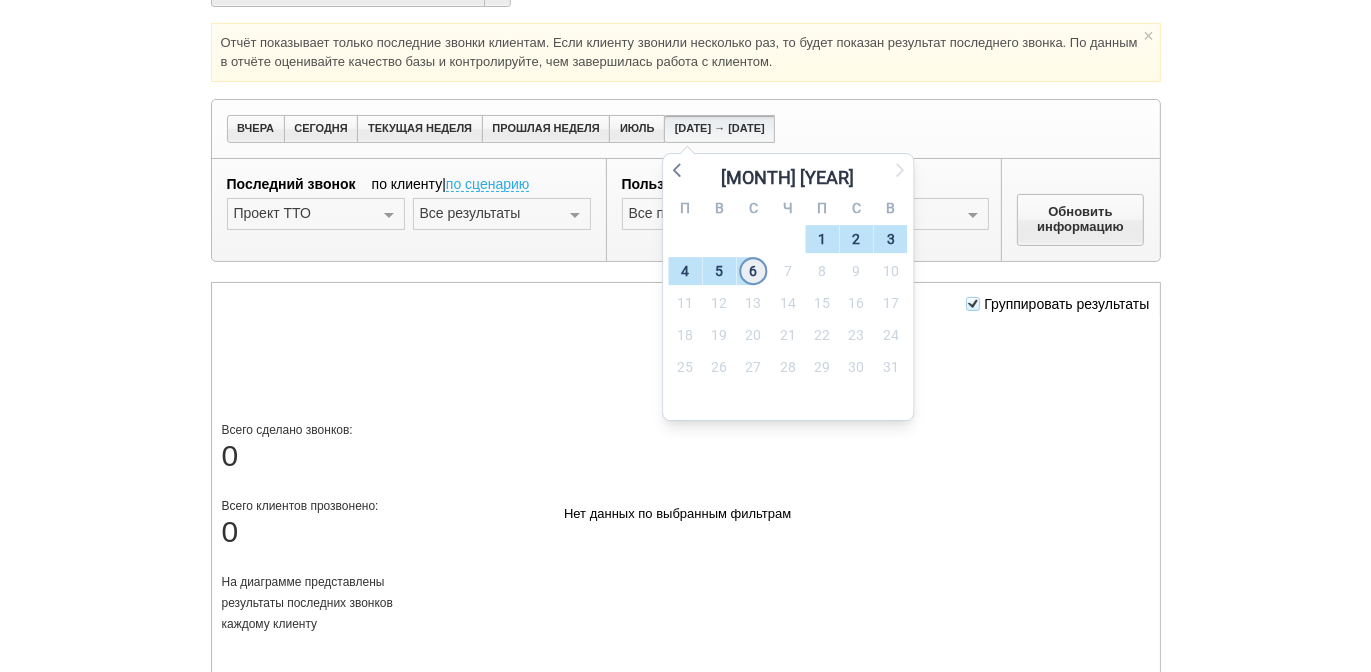 click on "6" at bounding box center (754, 271) 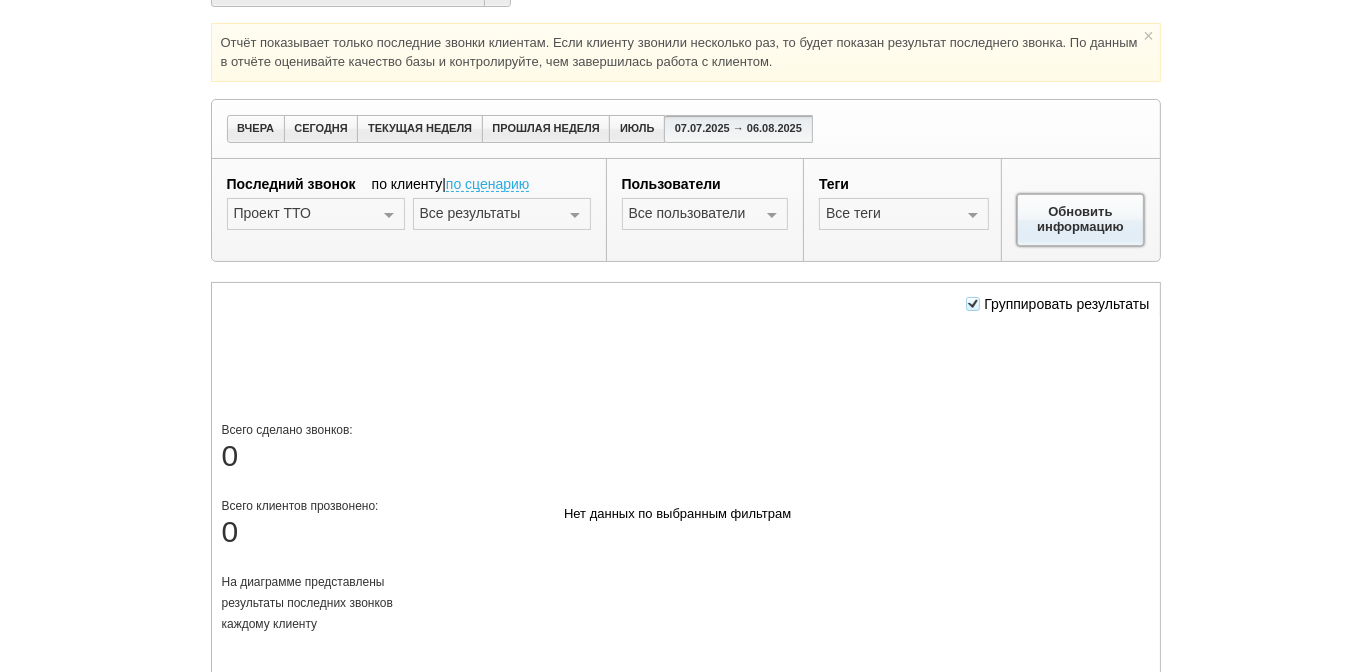 click on "Обновить информацию" at bounding box center (1081, 220) 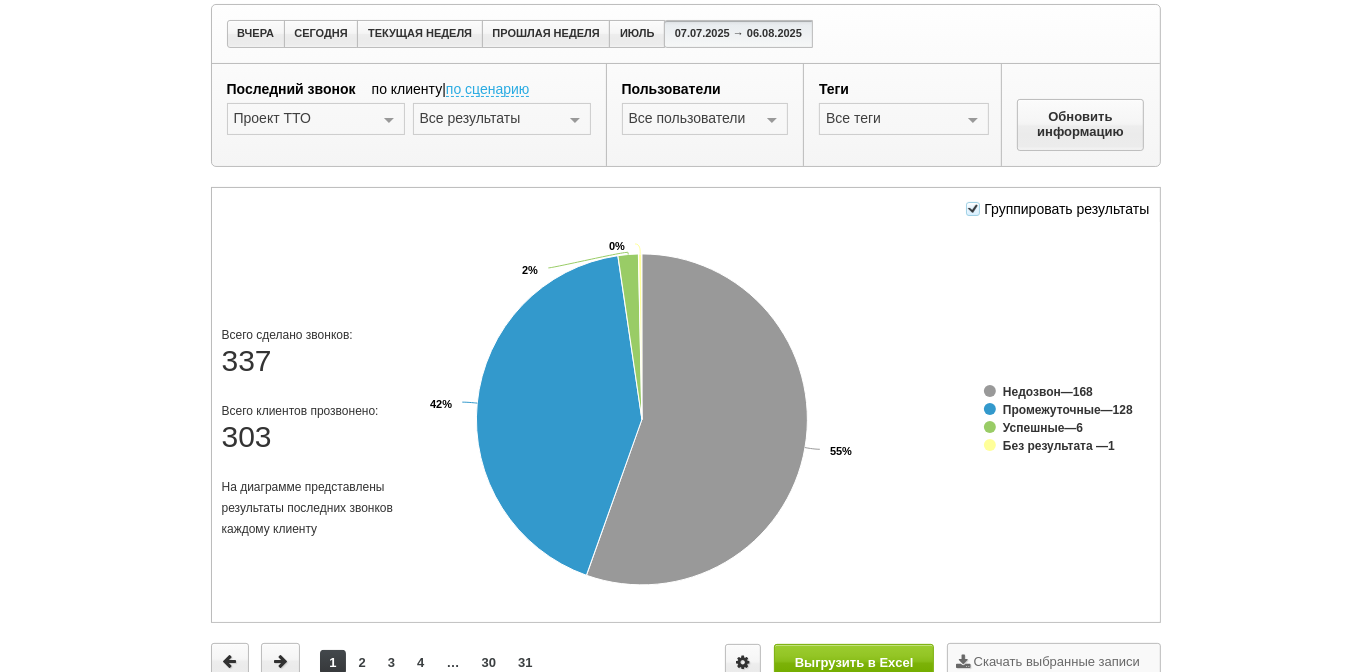 scroll, scrollTop: 300, scrollLeft: 0, axis: vertical 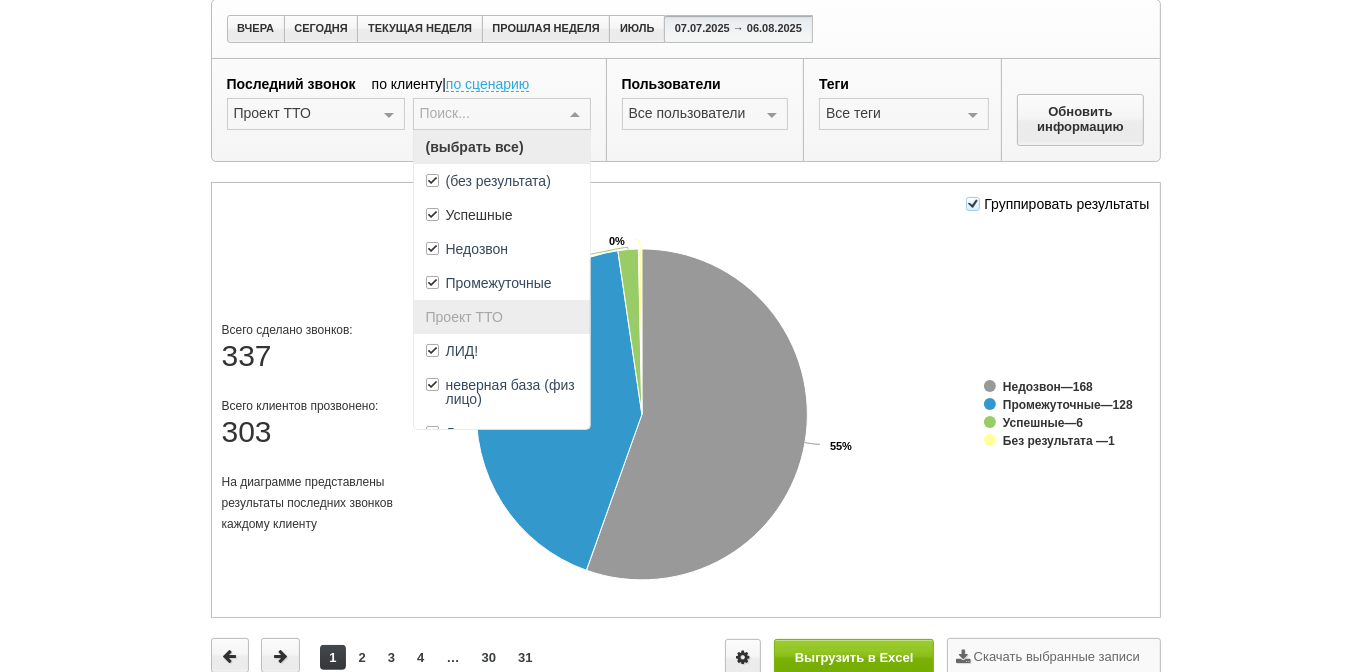 click at bounding box center [487, 113] 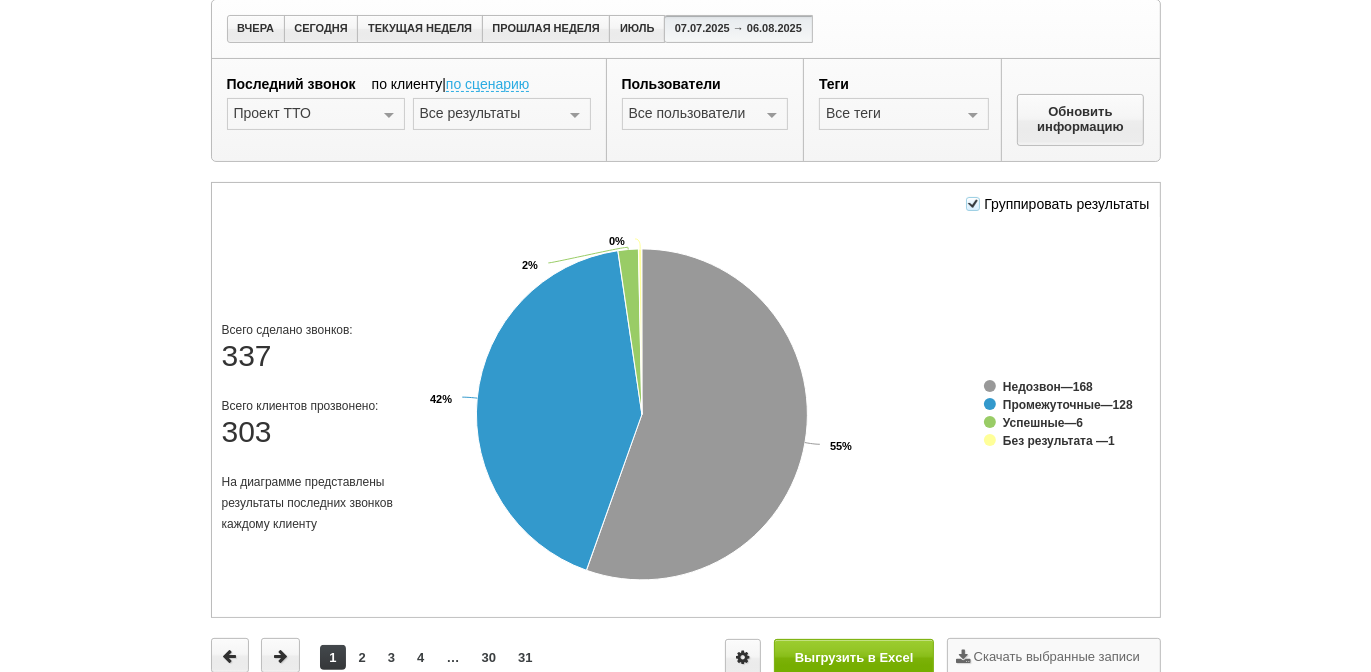 click on "Группировать результаты   Created with Highcharts 5.0.11 55% 55% 42% 42% 2% 2% 0% 0% Недозвон  —  168 Промежуточные  —  128 Успешные  —  6 Без результата —  1 Всего сделано звонков:     337       Всего клиентов прозвонено:     303       На диаграмме представлены   результаты последних звонков каждому клиенту" at bounding box center (686, 400) 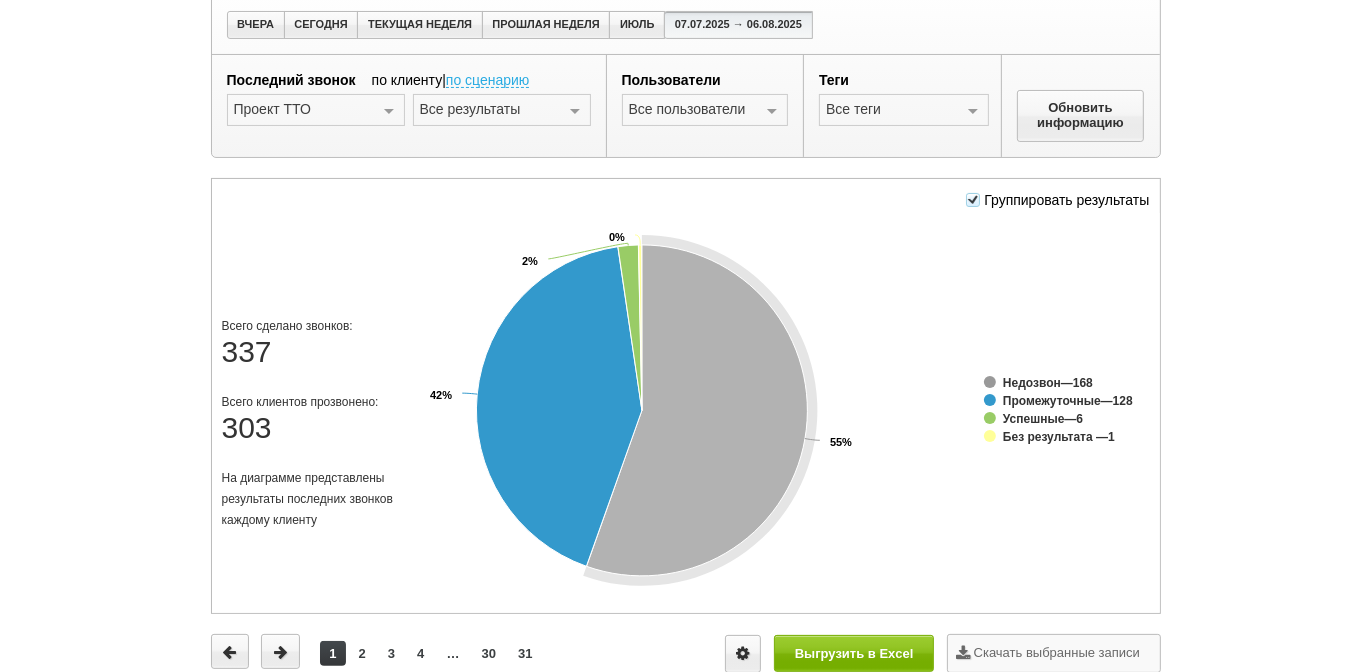 scroll, scrollTop: 300, scrollLeft: 0, axis: vertical 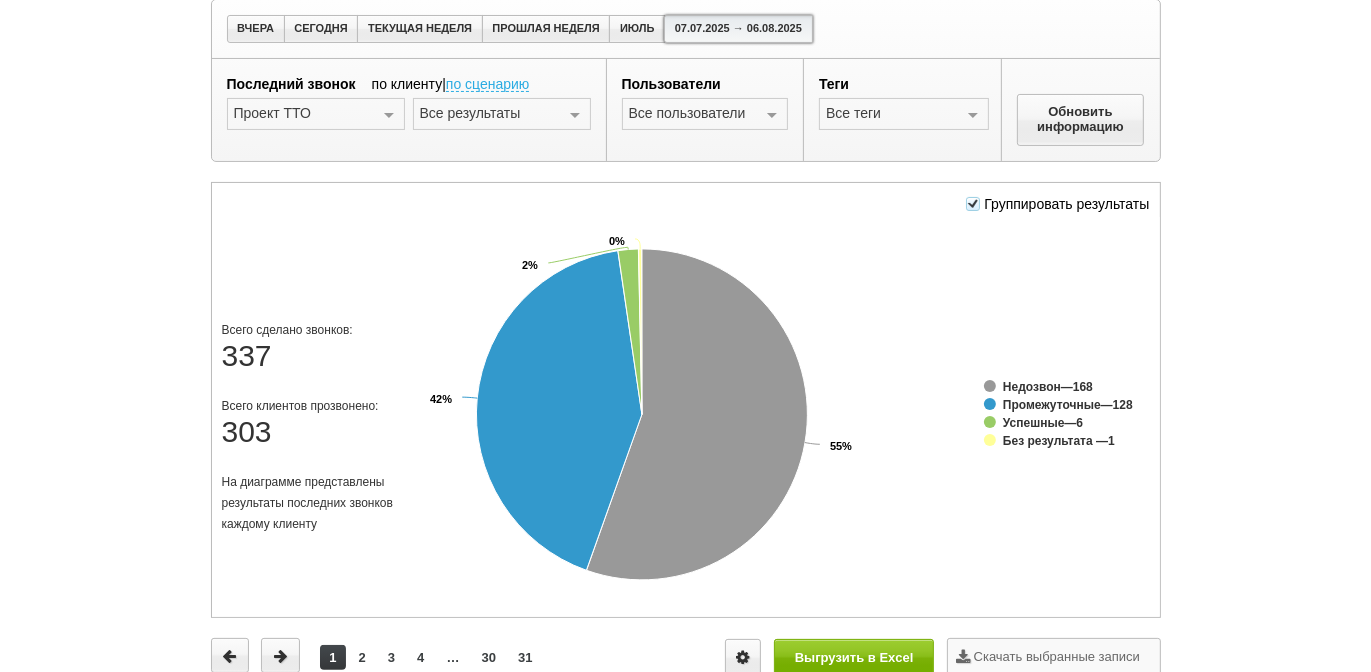 click on "07.07.2025 → 06.08.2025" at bounding box center [738, 29] 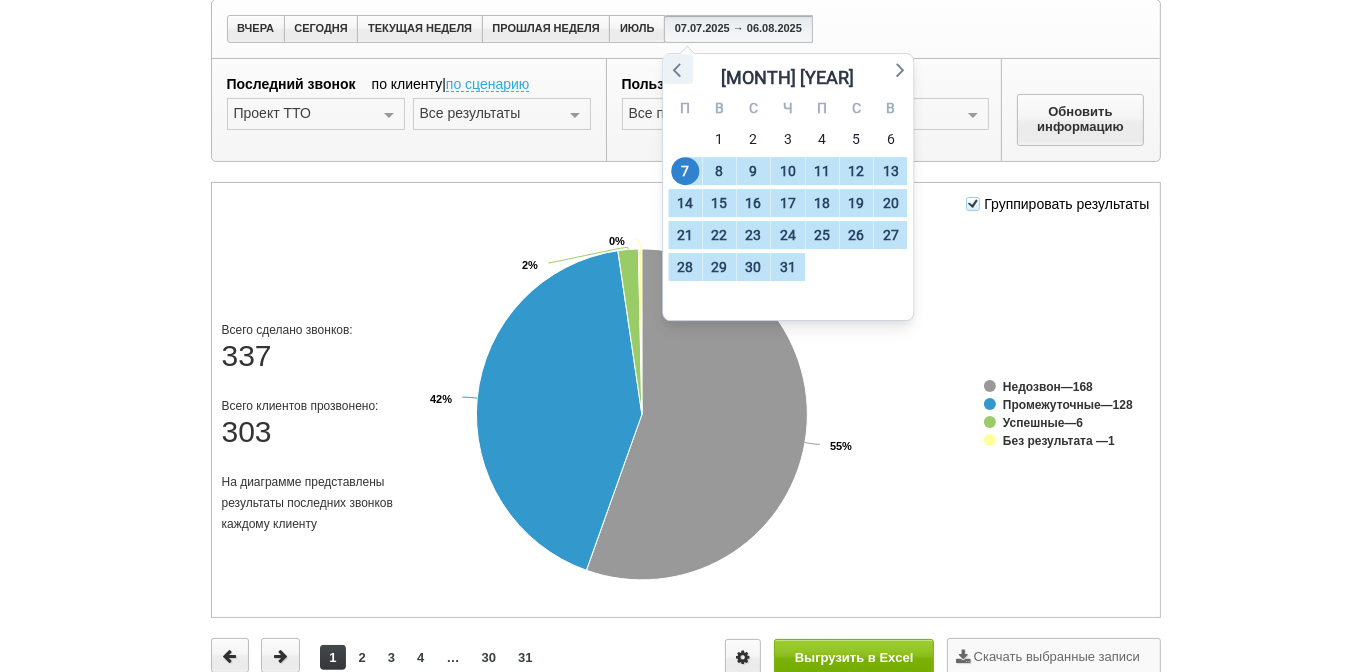 click 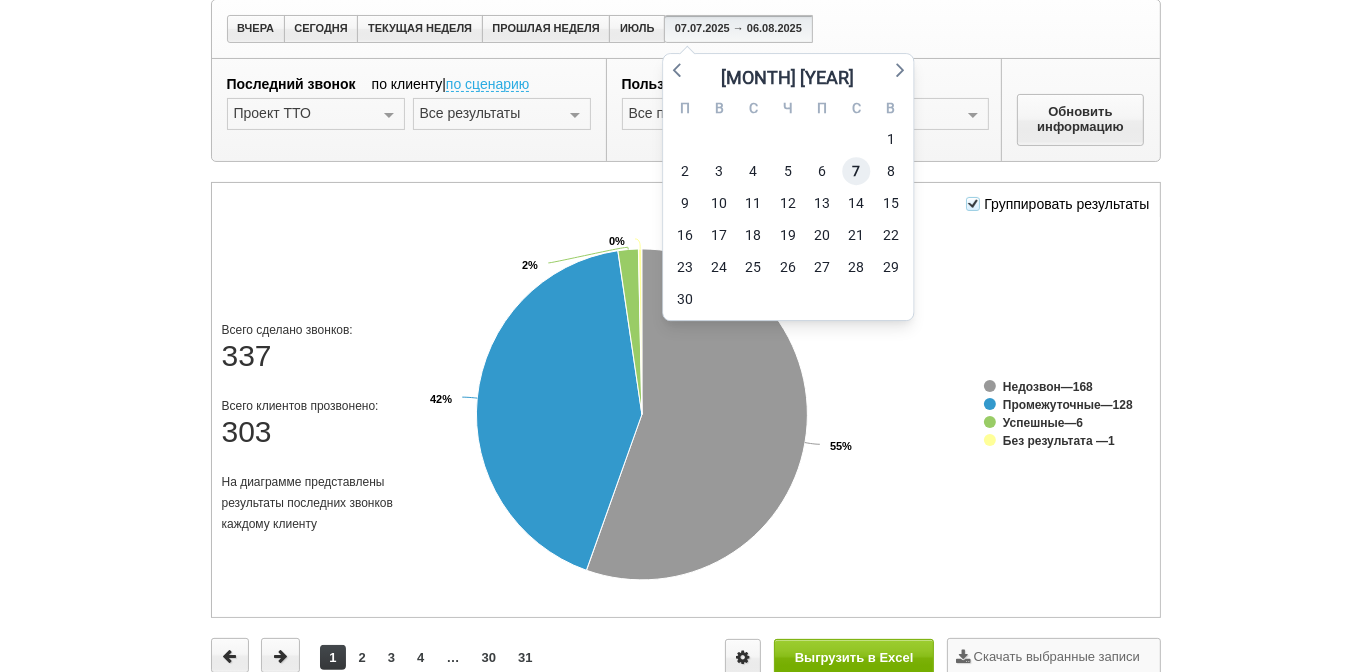 click on "7" at bounding box center (856, 171) 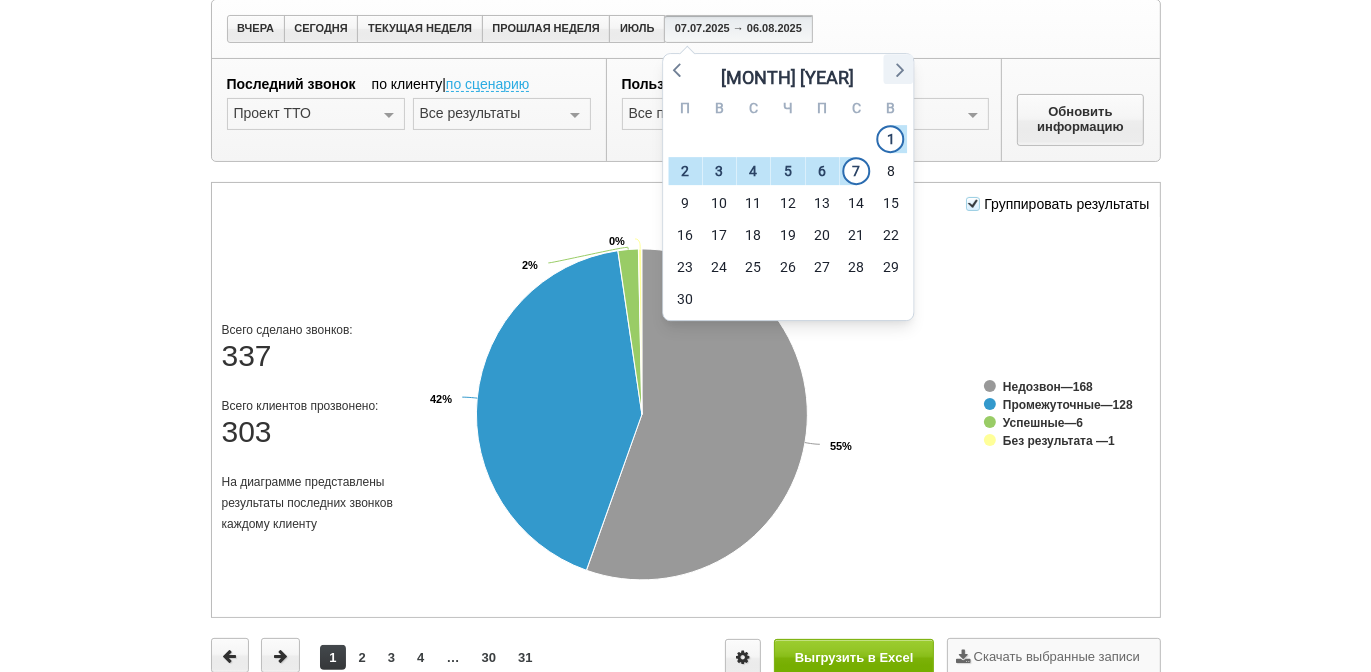 click 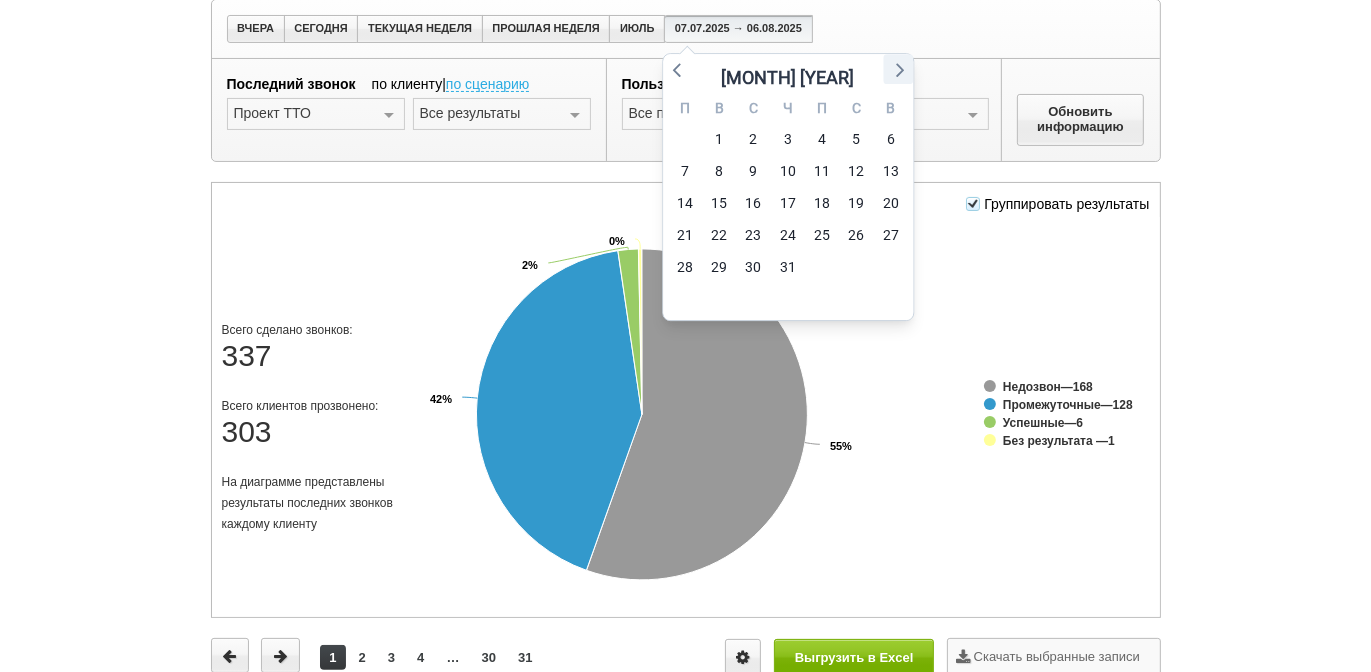 click 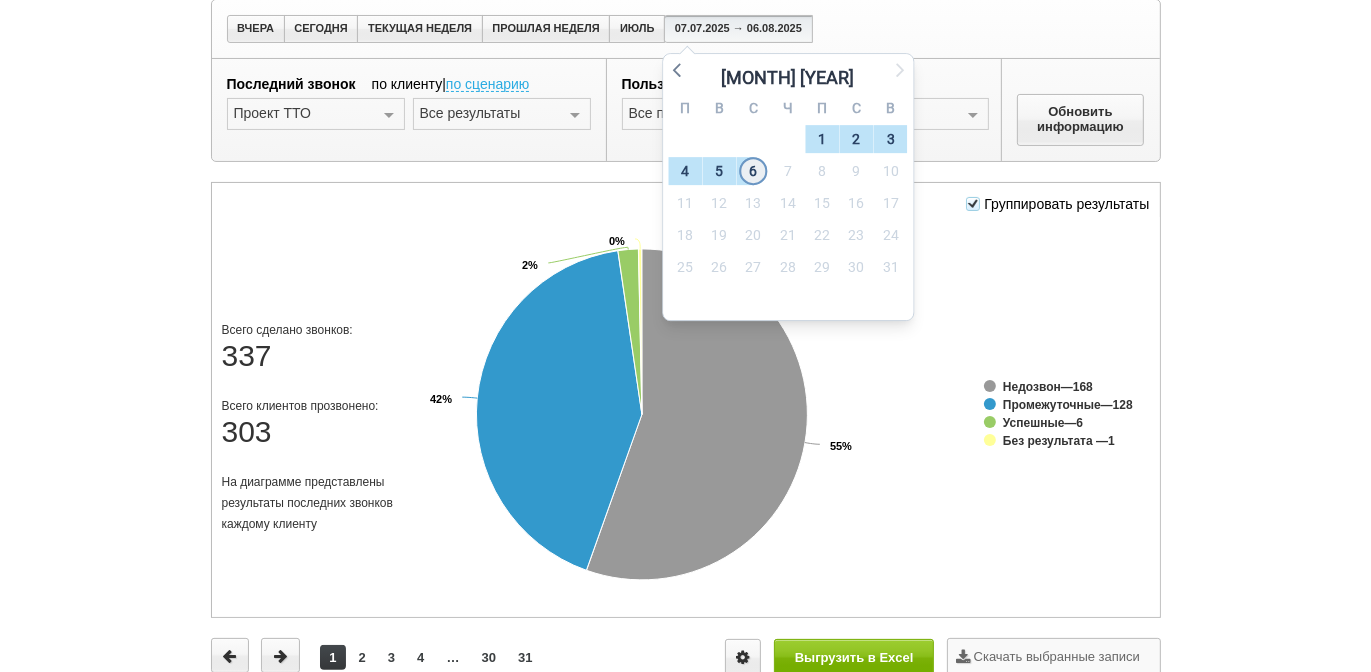 click on "6" at bounding box center (754, 171) 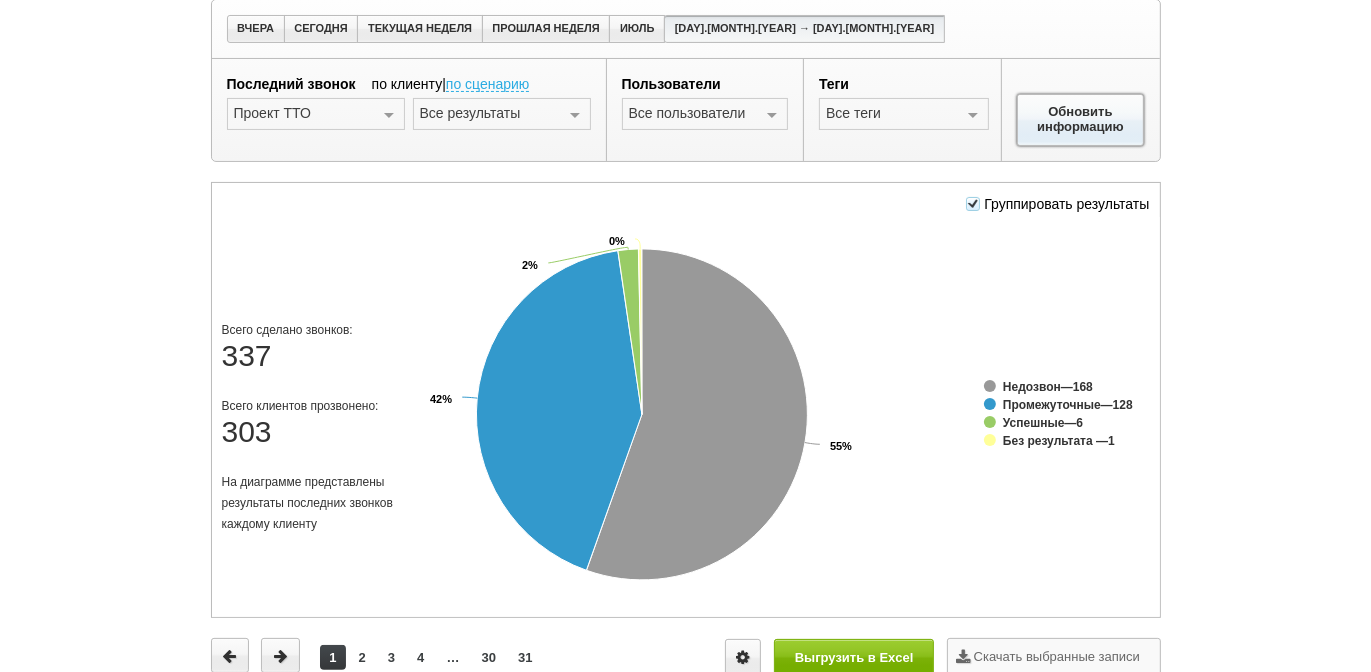 click on "Обновить информацию" at bounding box center [1081, 120] 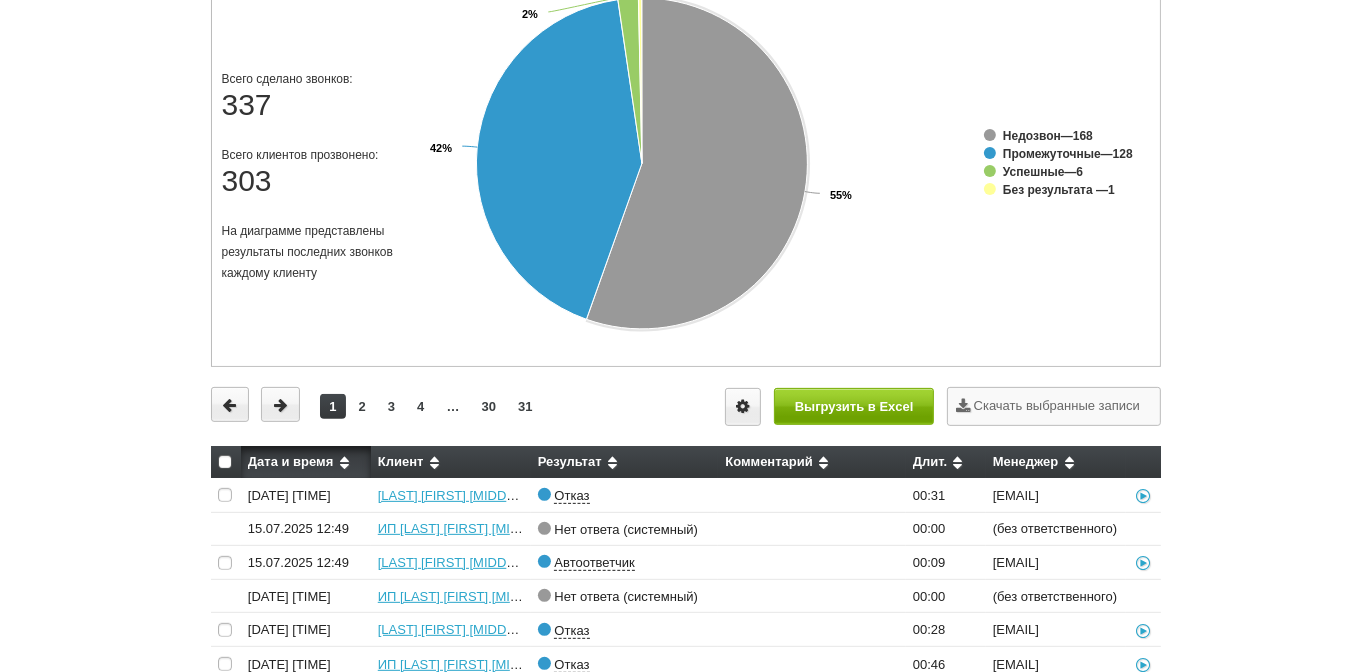 scroll, scrollTop: 600, scrollLeft: 0, axis: vertical 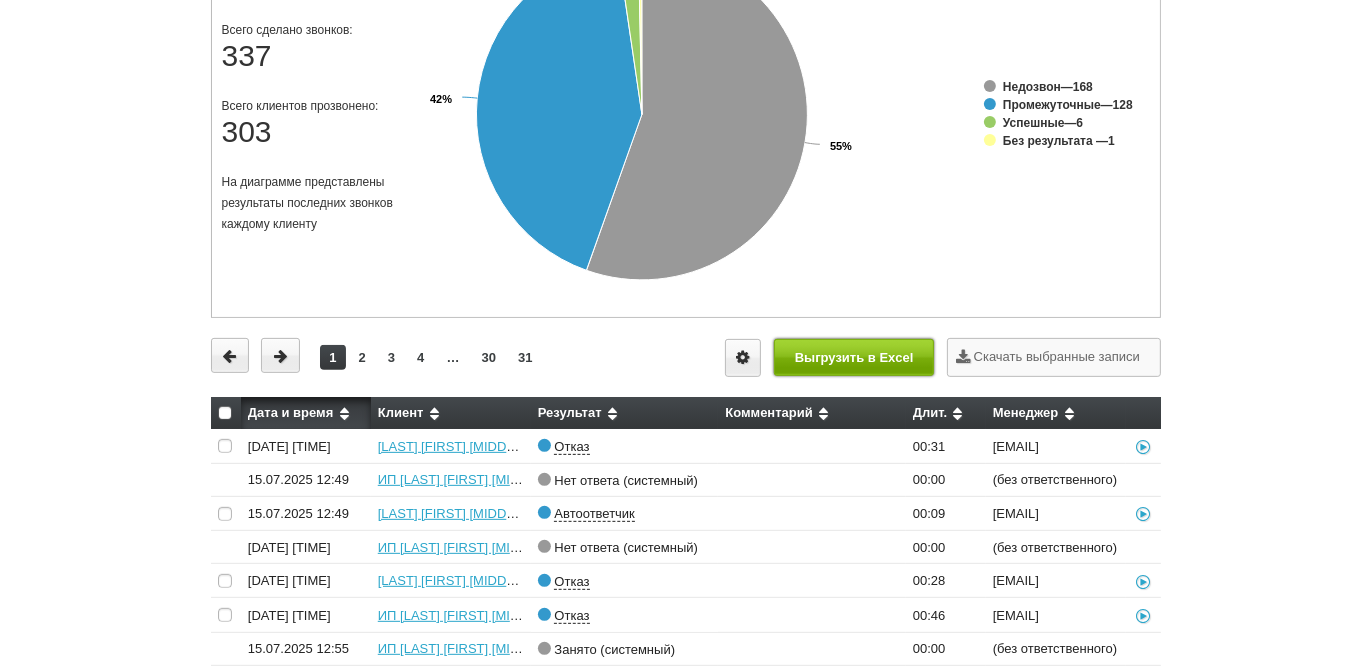 click on "Выгрузить в Excel" at bounding box center (854, 357) 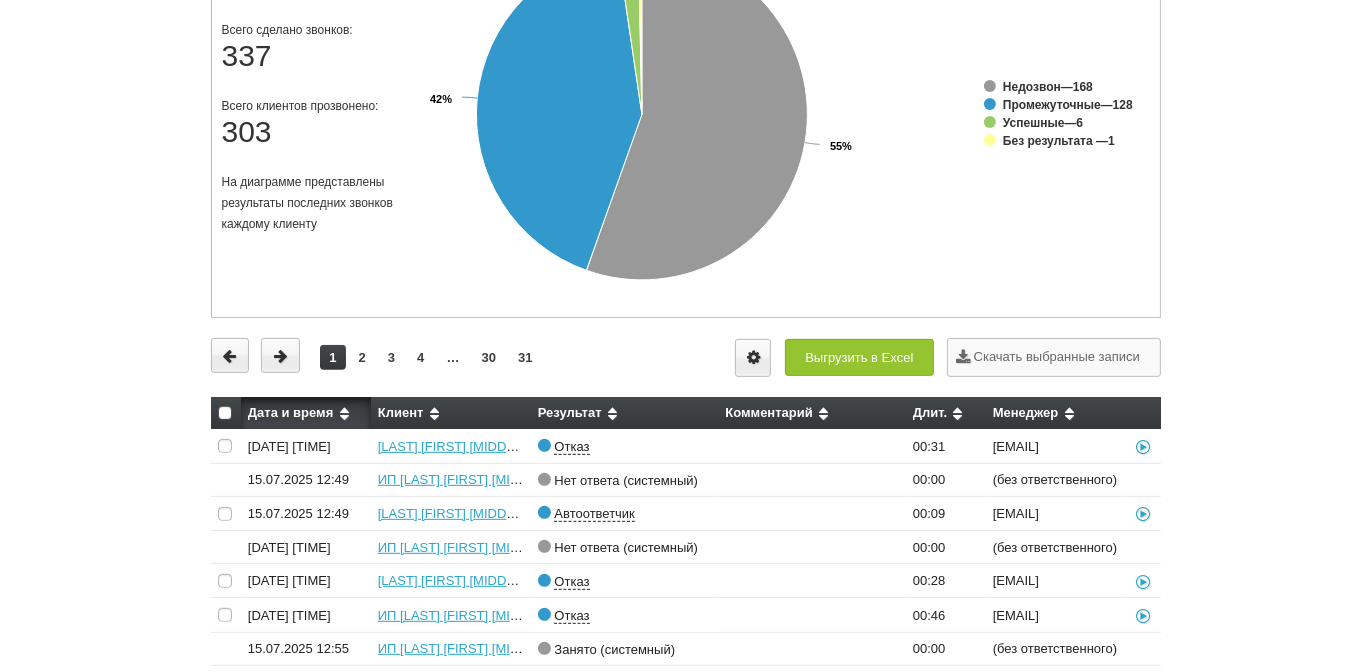 click at bounding box center [225, 413] 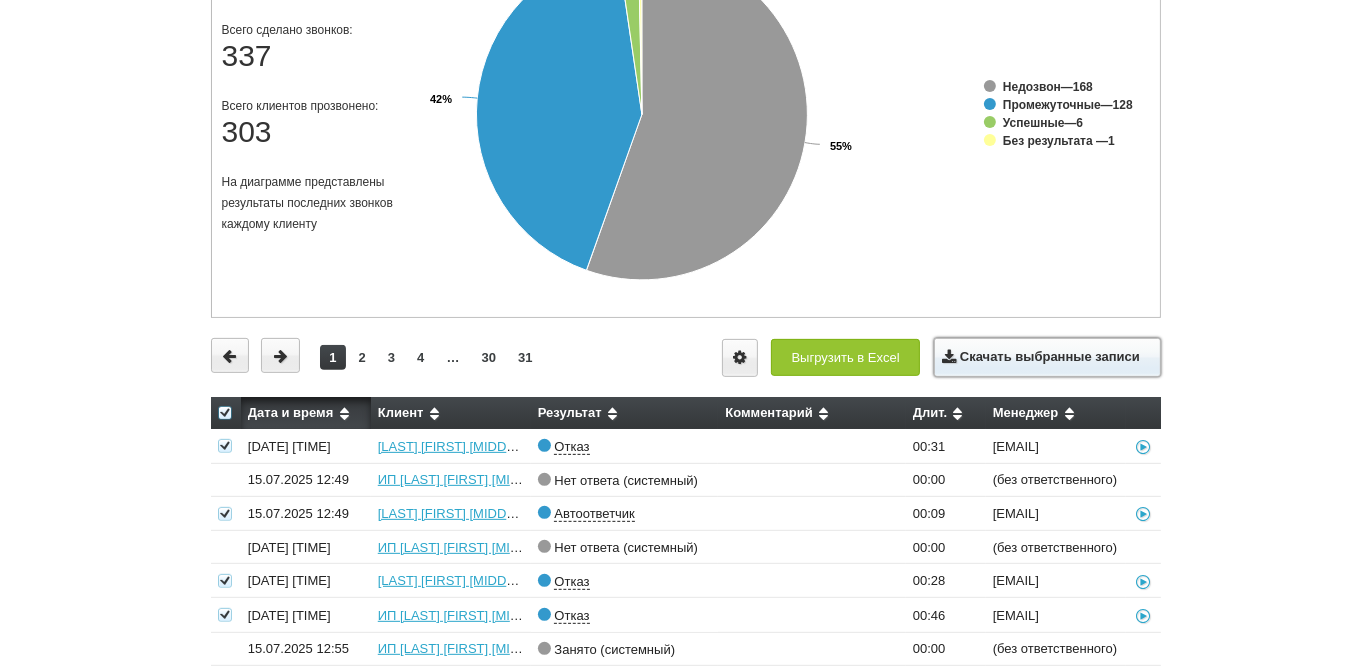 click on "Скачать выбранные записи" at bounding box center [1047, 357] 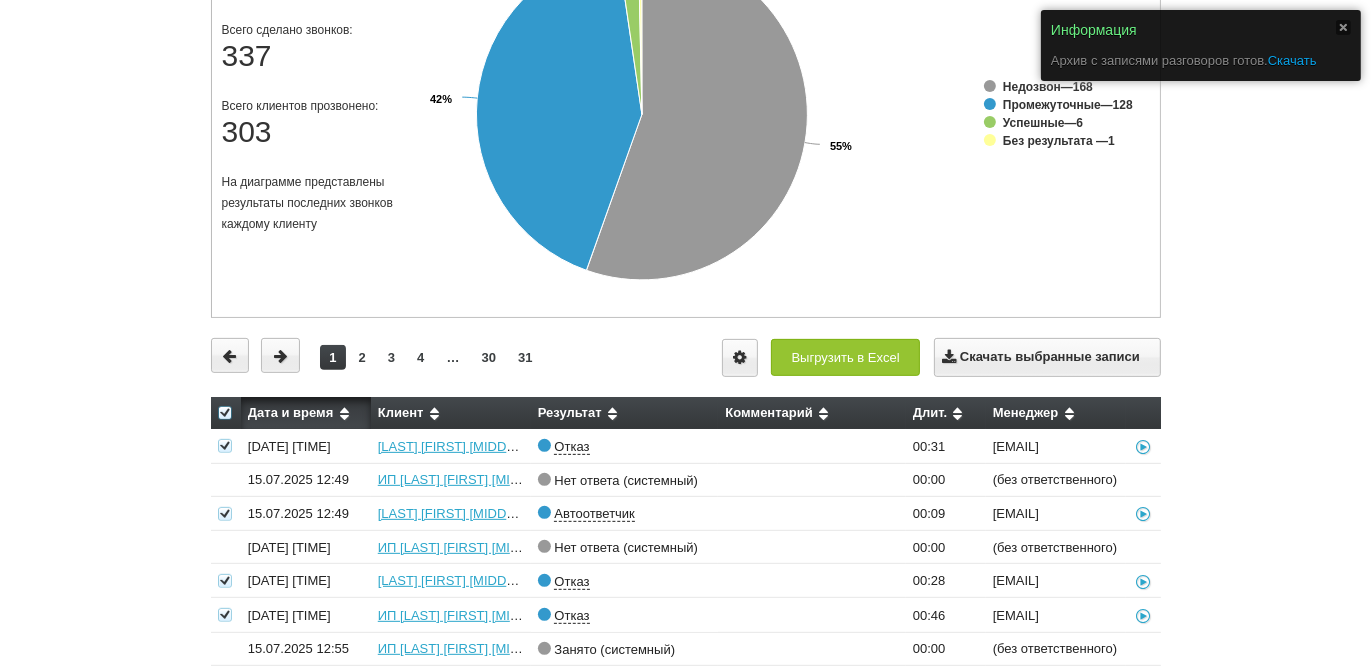 click on "Скачать" at bounding box center (1292, 60) 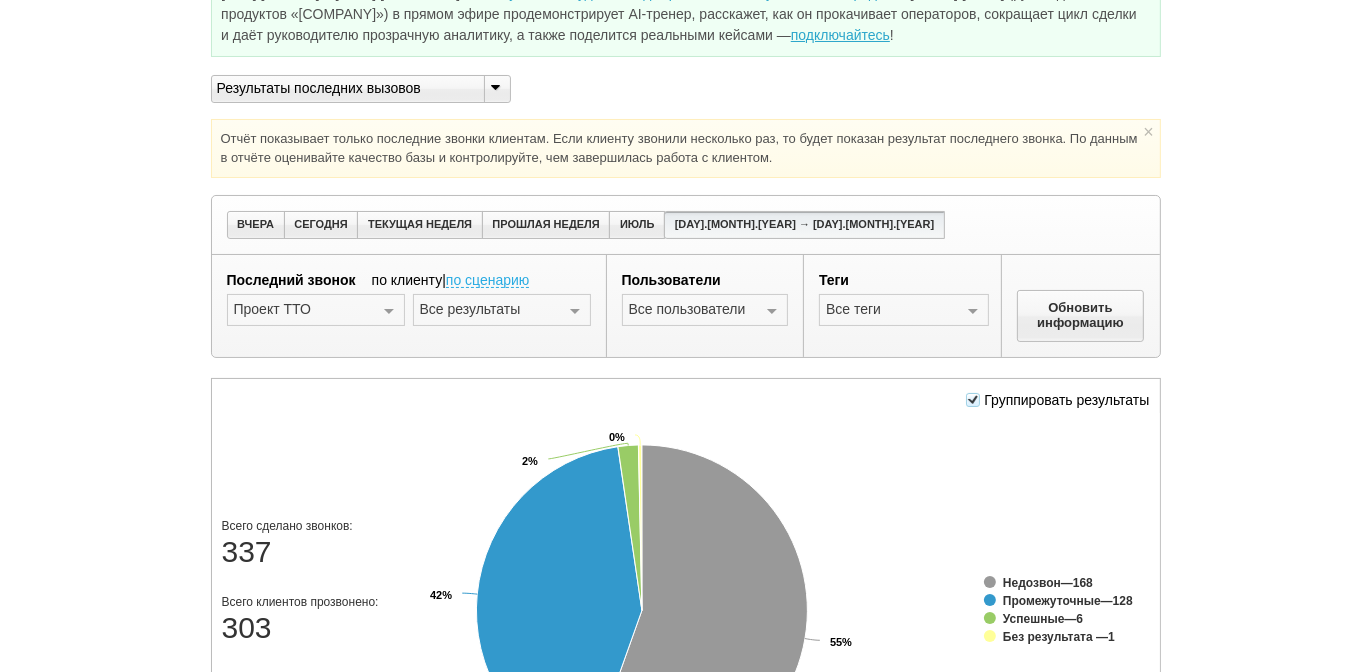 scroll, scrollTop: 100, scrollLeft: 0, axis: vertical 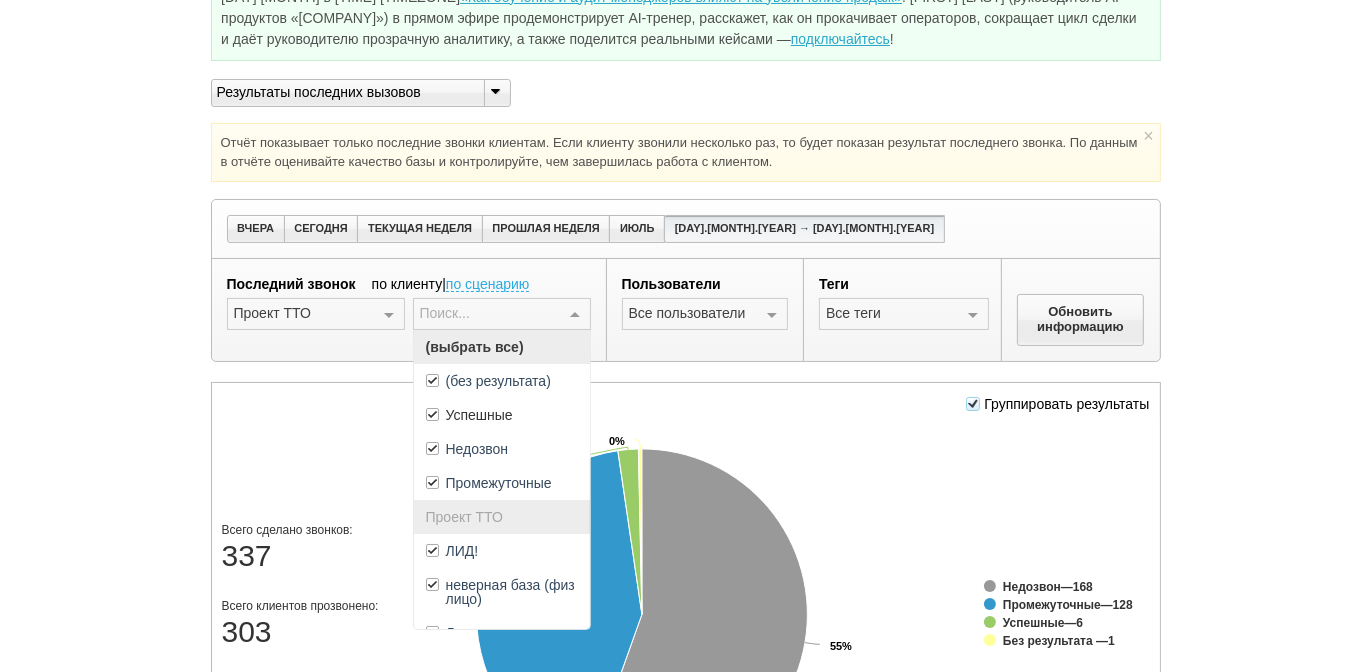 click at bounding box center (575, 315) 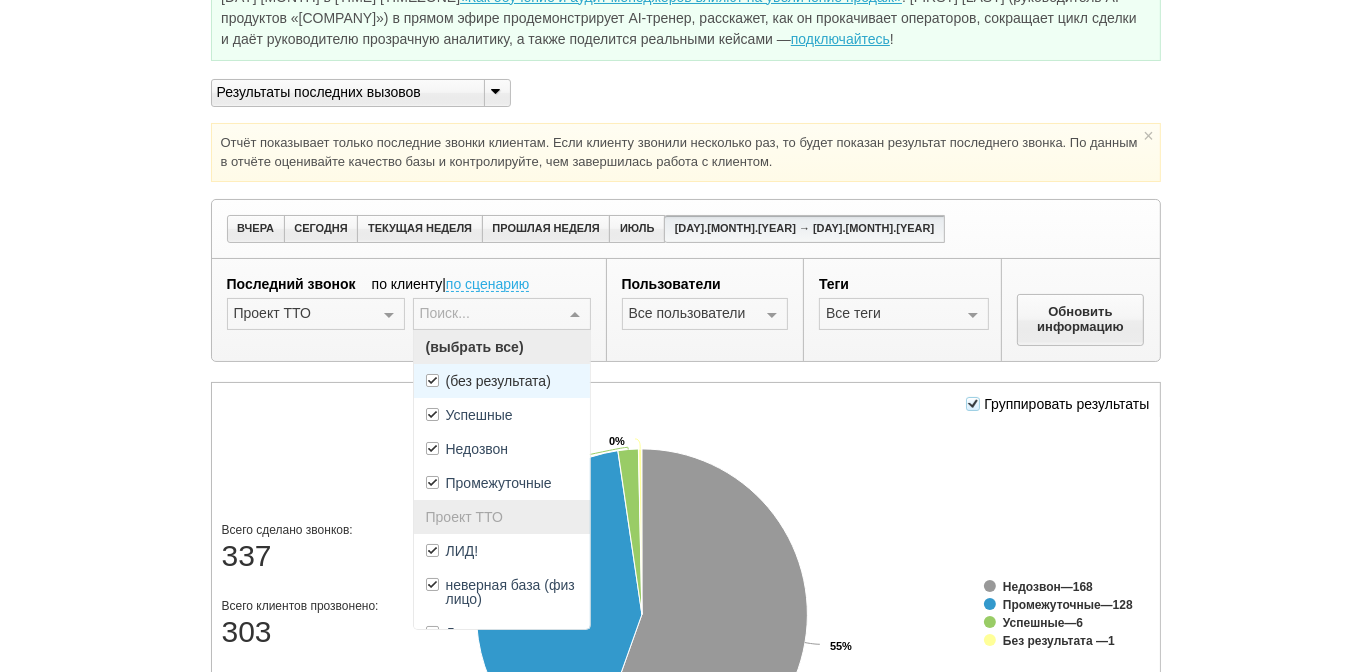 click on "(без результата)" at bounding box center [498, 381] 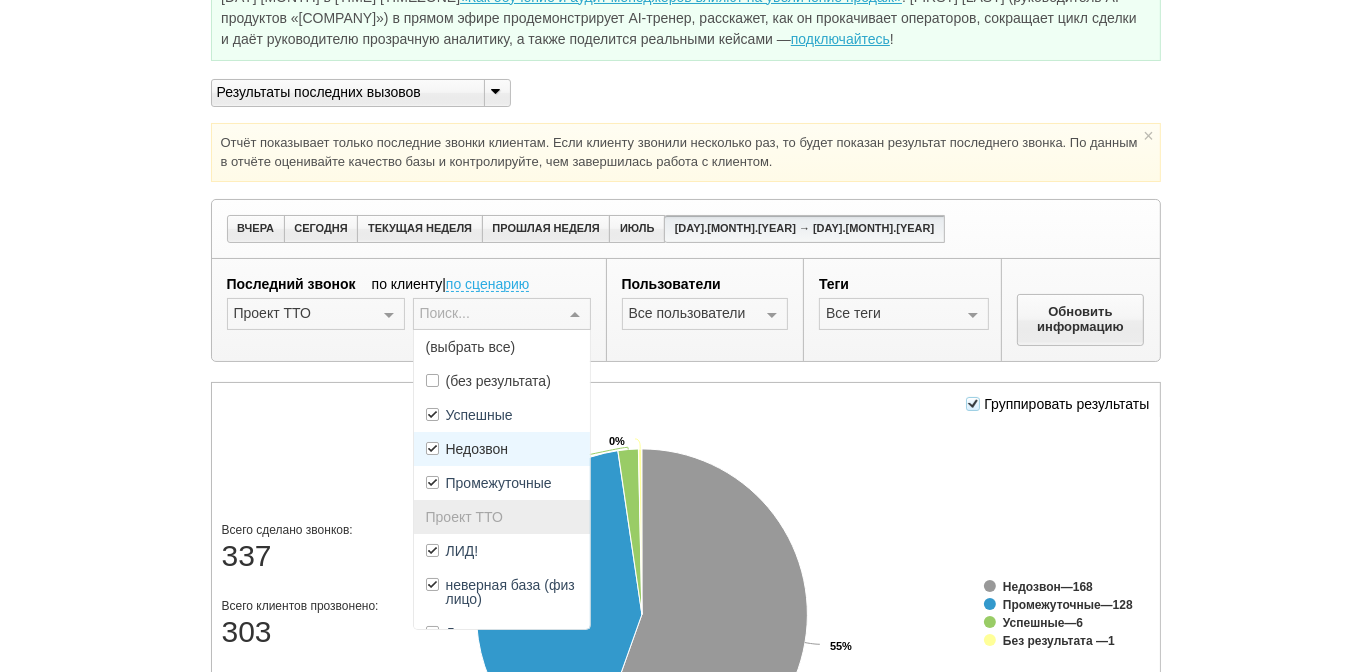 click on "Недозвон" at bounding box center (477, 449) 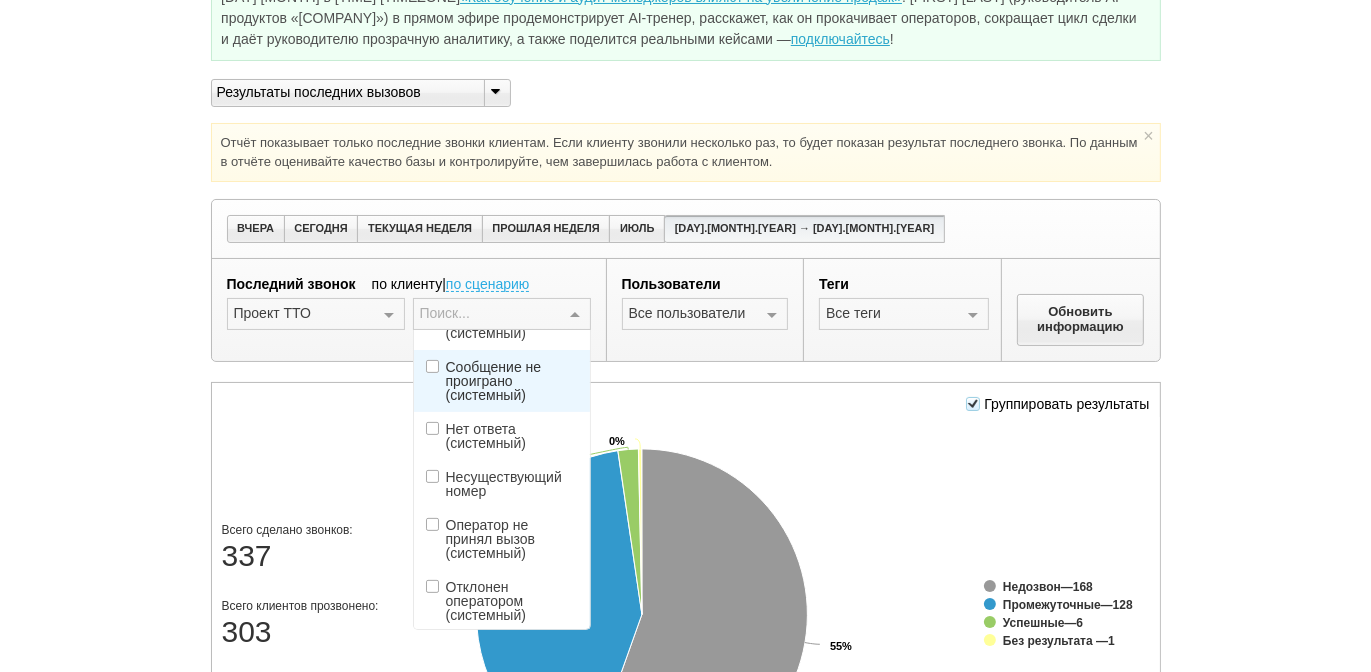 scroll, scrollTop: 700, scrollLeft: 0, axis: vertical 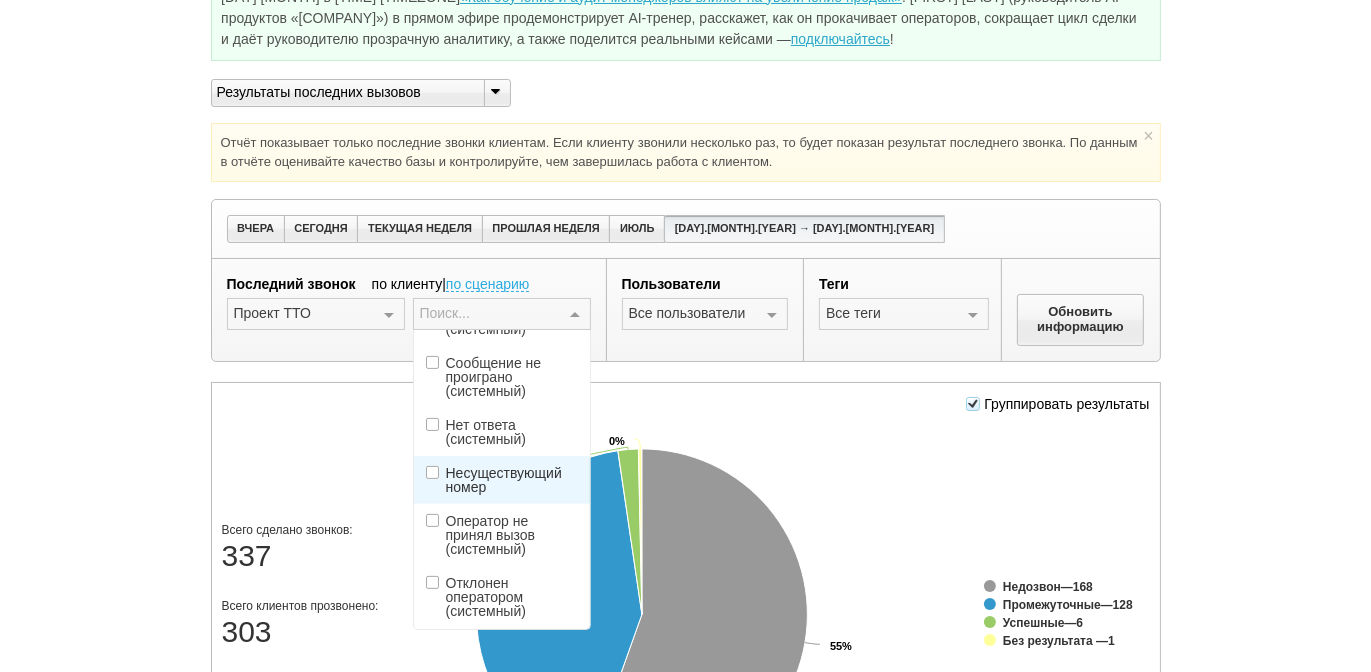 click on "Несуществующий номер" at bounding box center [512, 480] 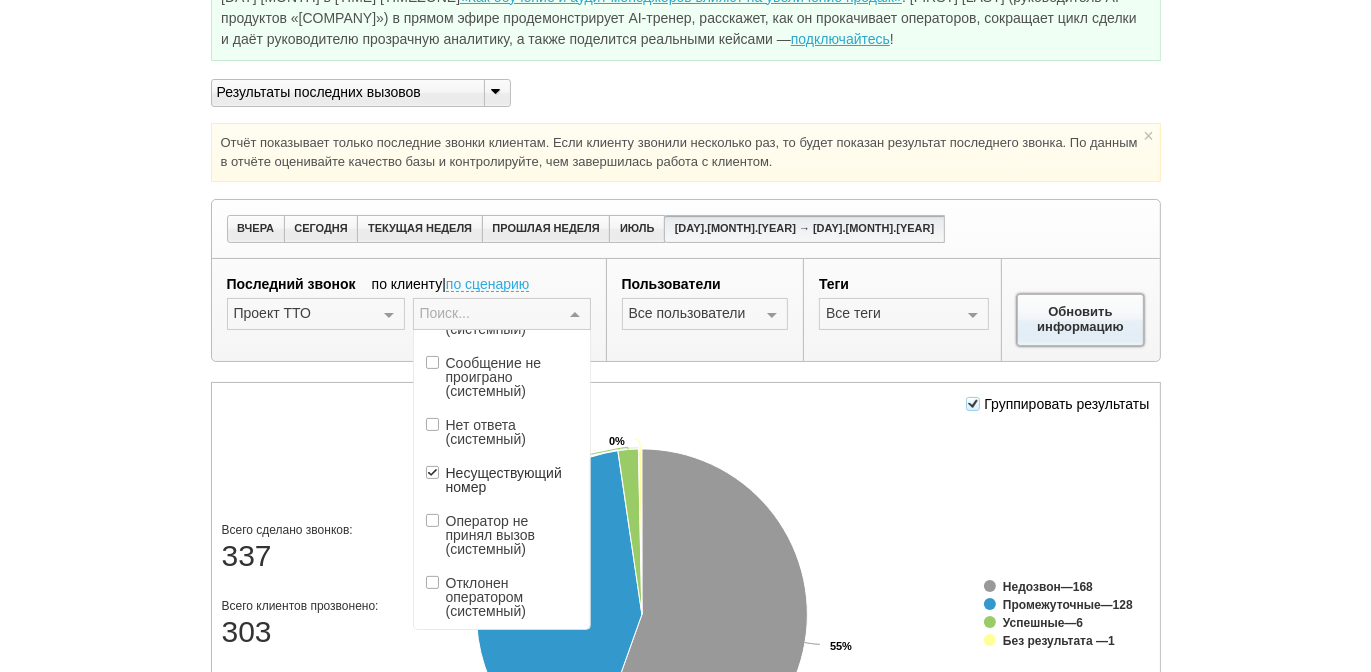click on "Обновить информацию" at bounding box center [1081, 320] 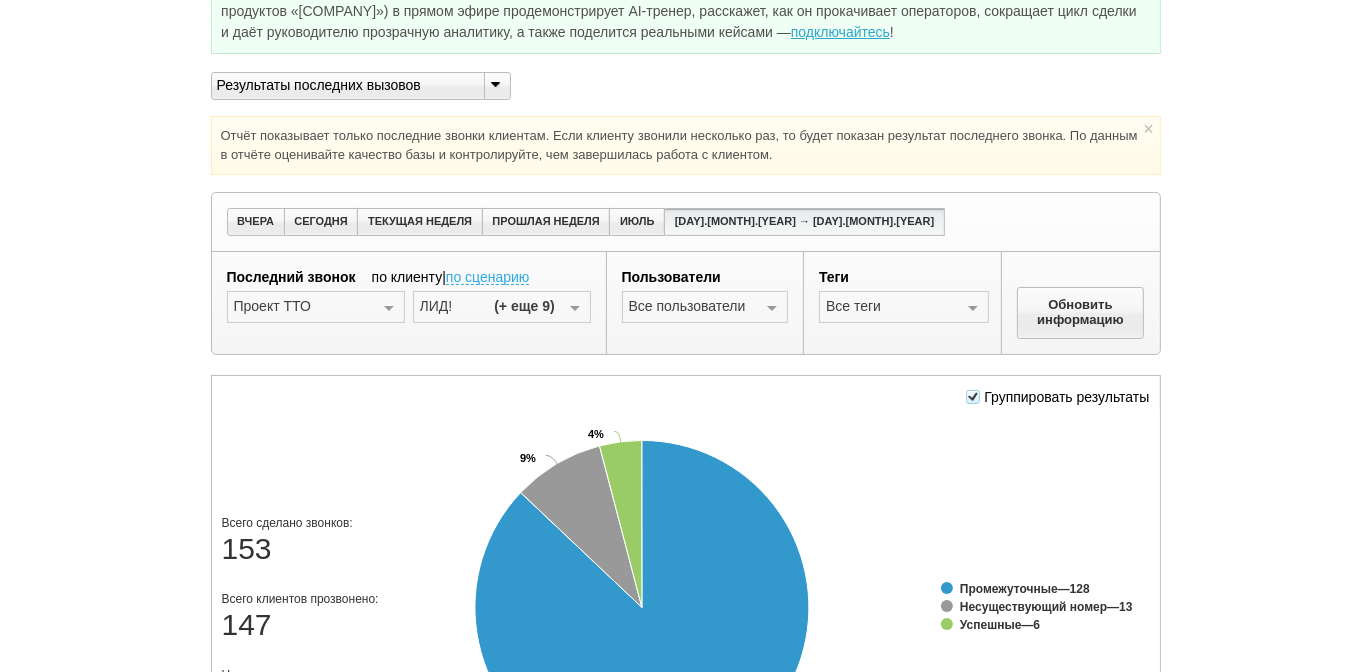 scroll, scrollTop: 100, scrollLeft: 0, axis: vertical 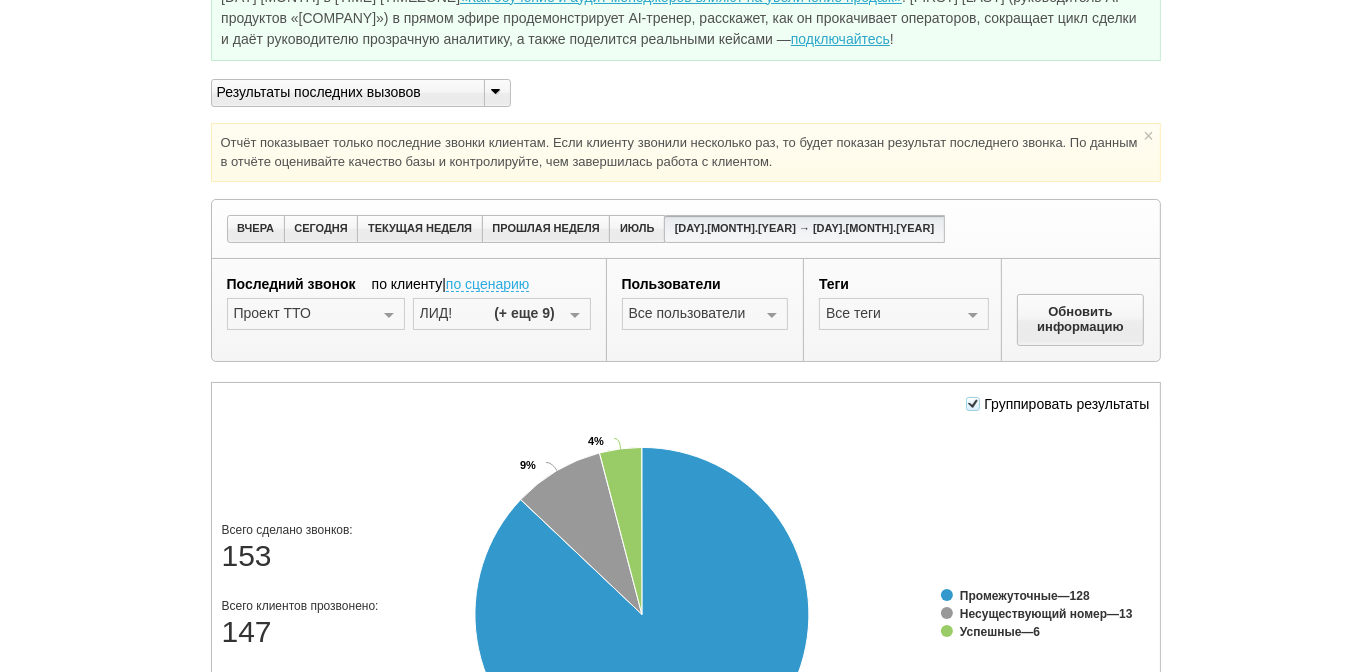 click at bounding box center (575, 315) 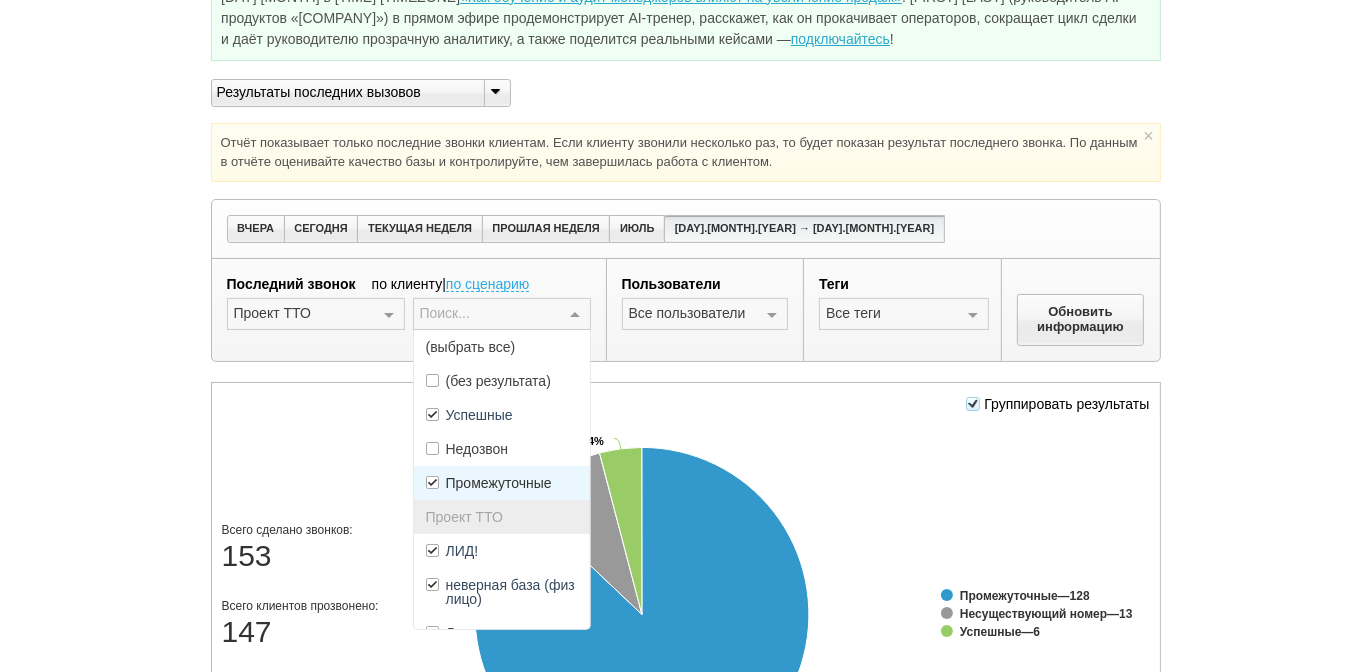 click on "Промежуточные" at bounding box center (502, 483) 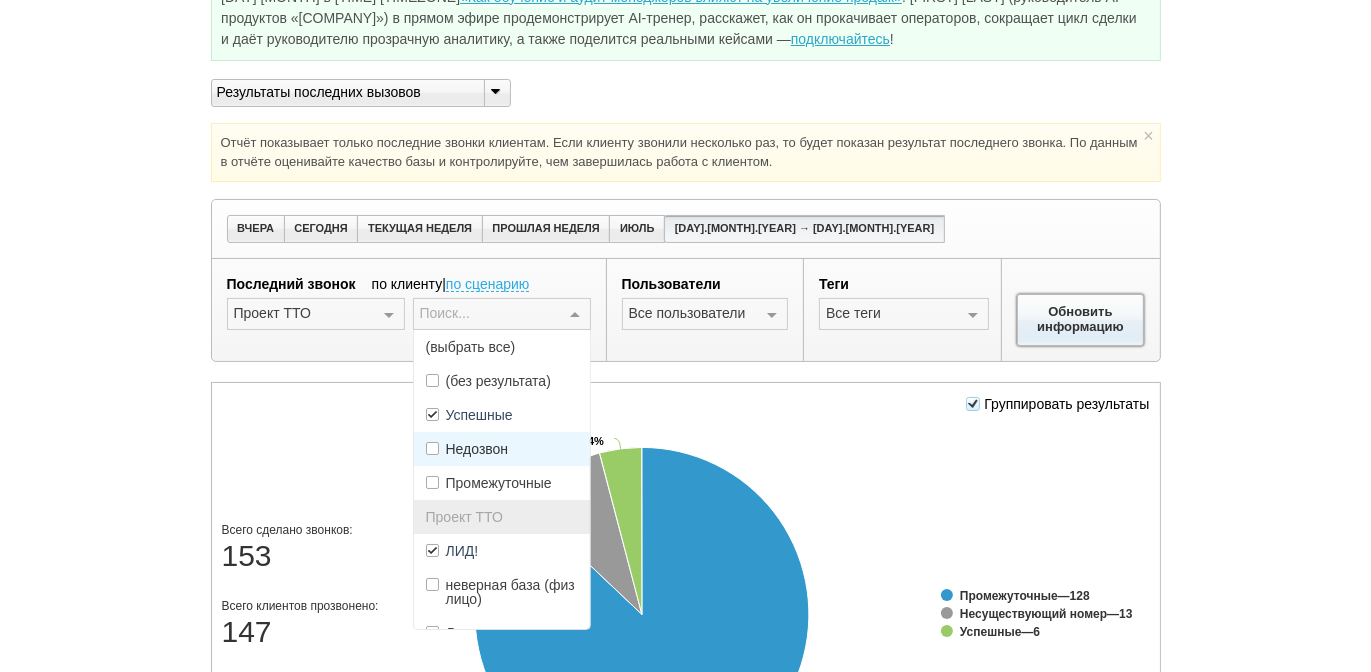 click on "Обновить информацию" at bounding box center (1081, 320) 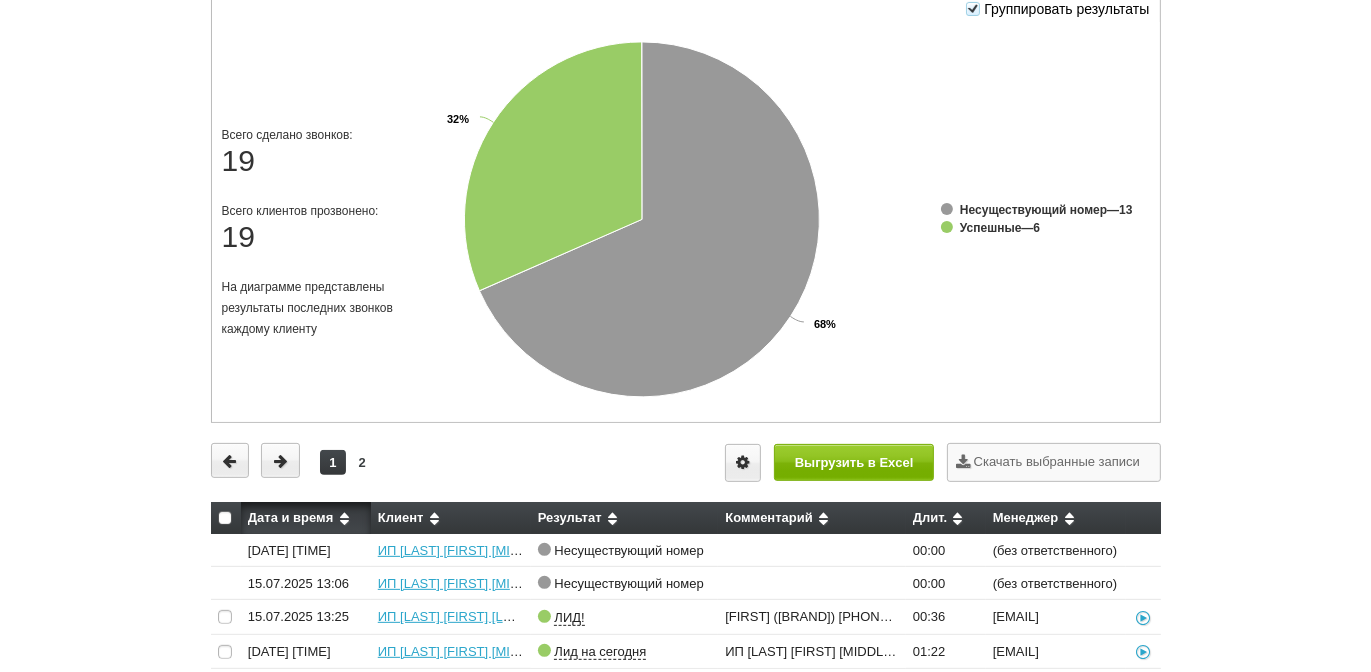 scroll, scrollTop: 500, scrollLeft: 0, axis: vertical 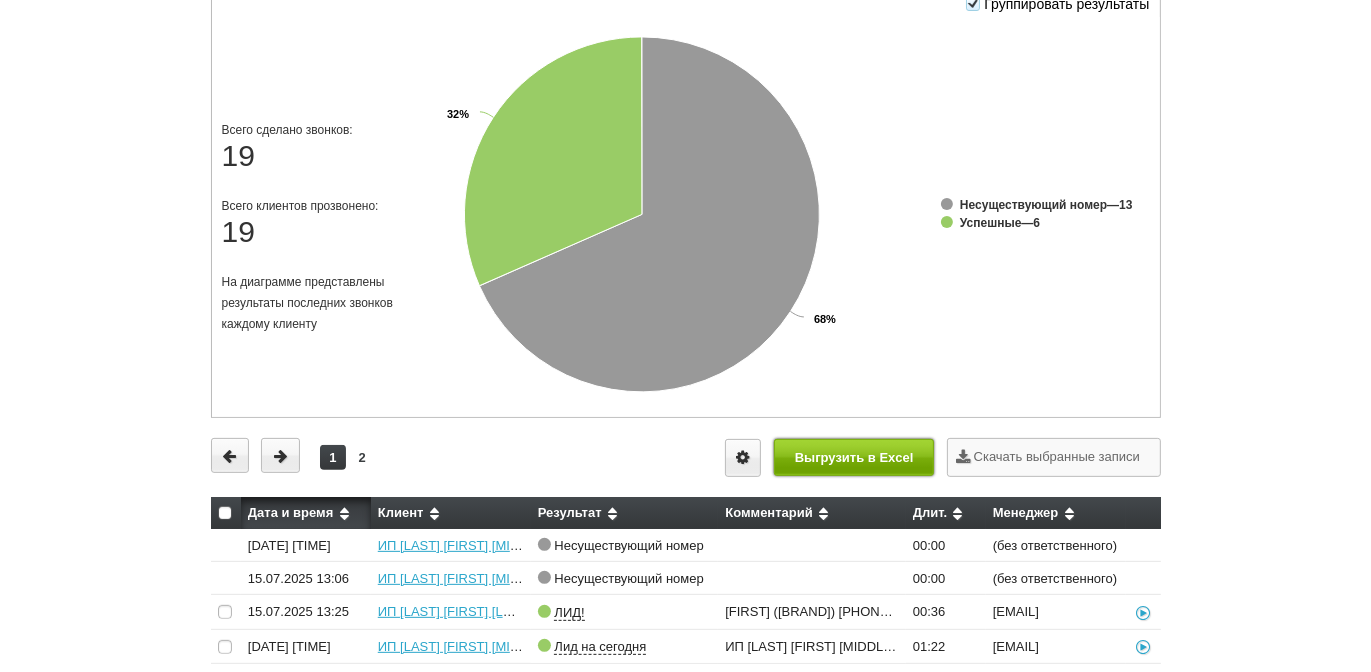 click on "Выгрузить в Excel" at bounding box center [854, 457] 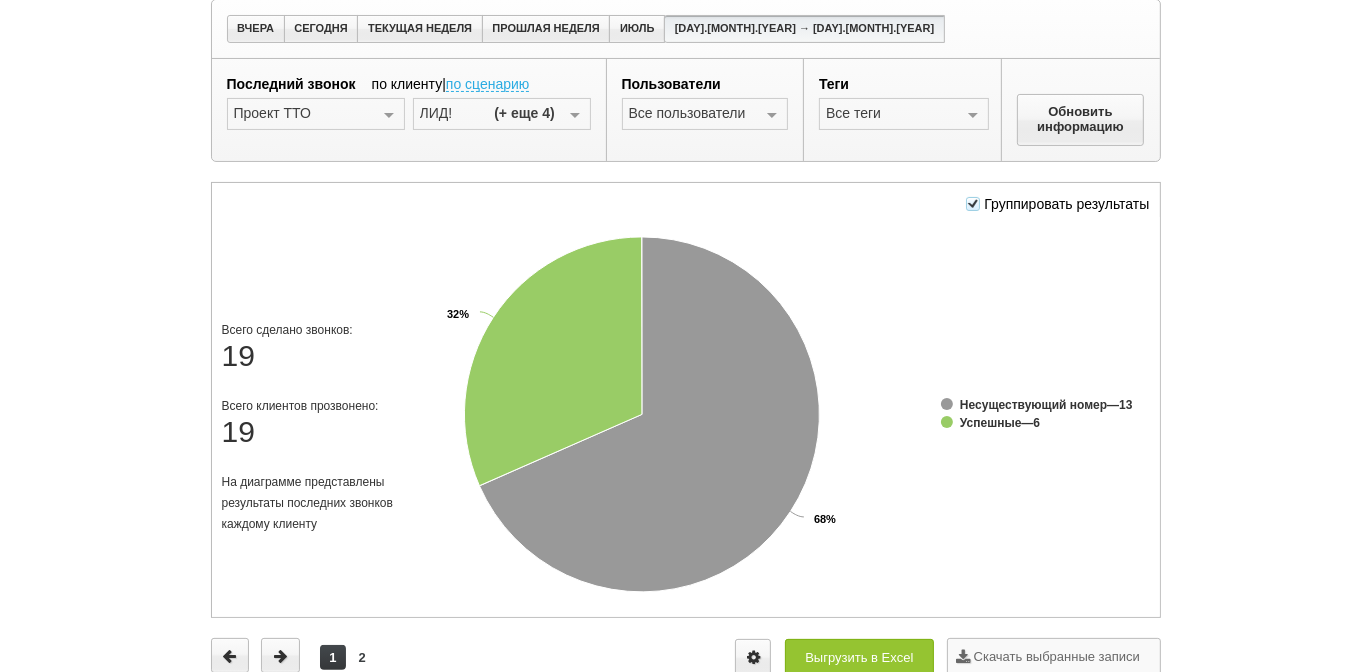 scroll, scrollTop: 300, scrollLeft: 0, axis: vertical 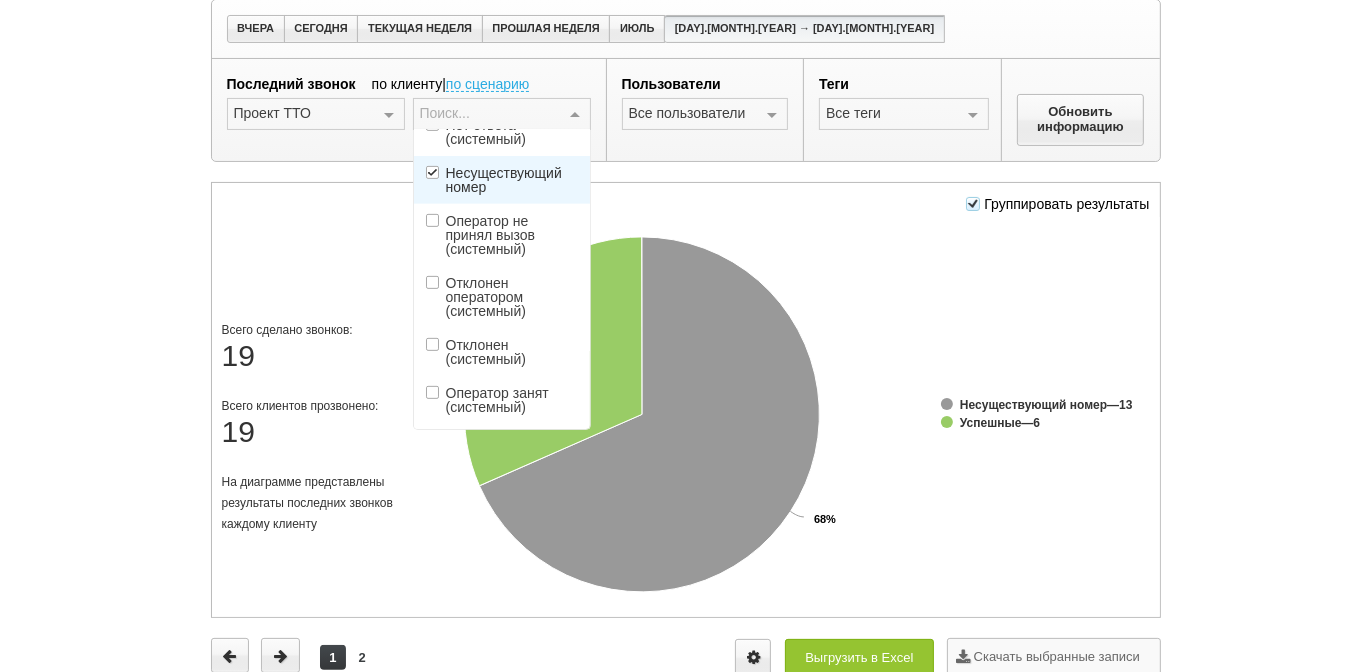 click on "Несуществующий номер" at bounding box center [512, 180] 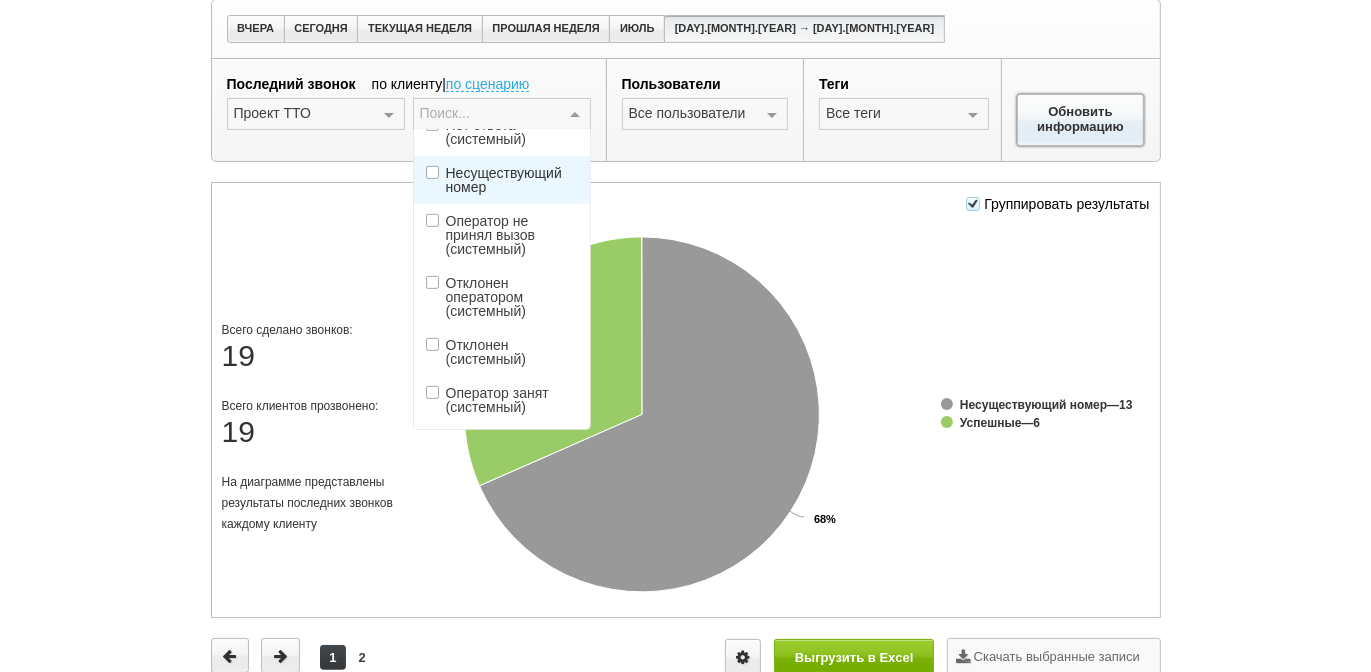 click on "Обновить информацию" at bounding box center [1081, 120] 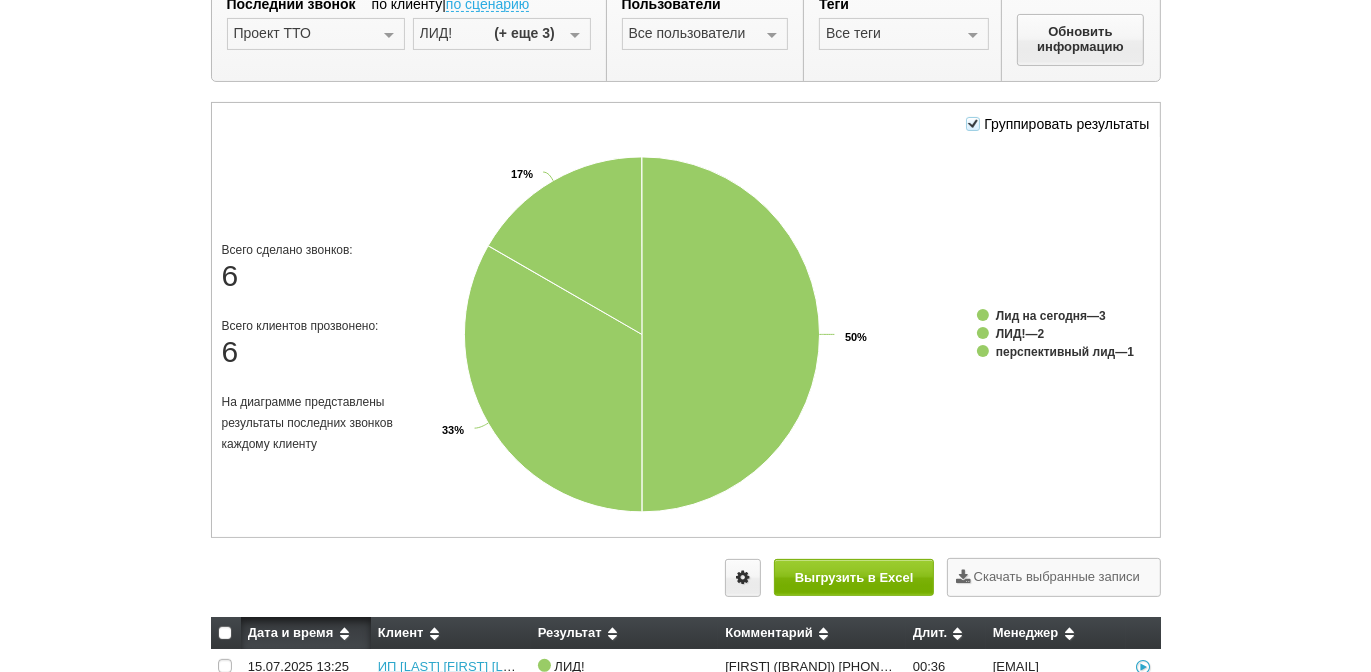 scroll, scrollTop: 500, scrollLeft: 0, axis: vertical 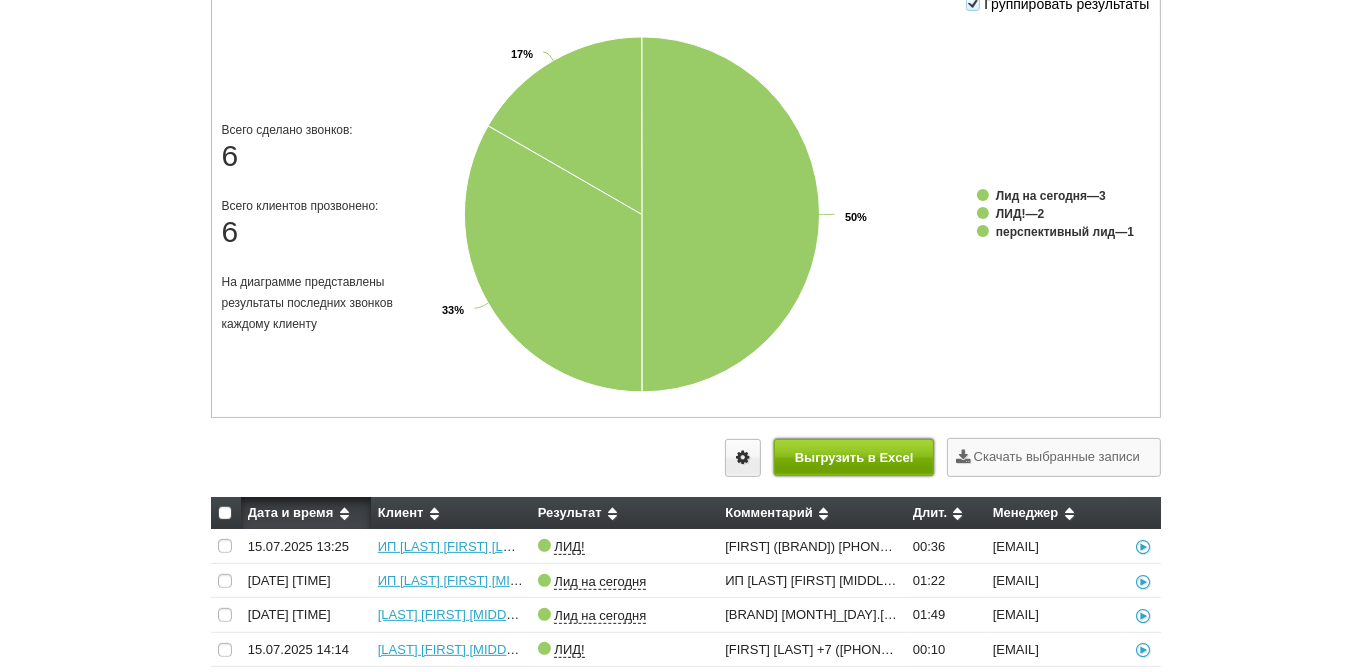 click on "Выгрузить в Excel" at bounding box center [854, 457] 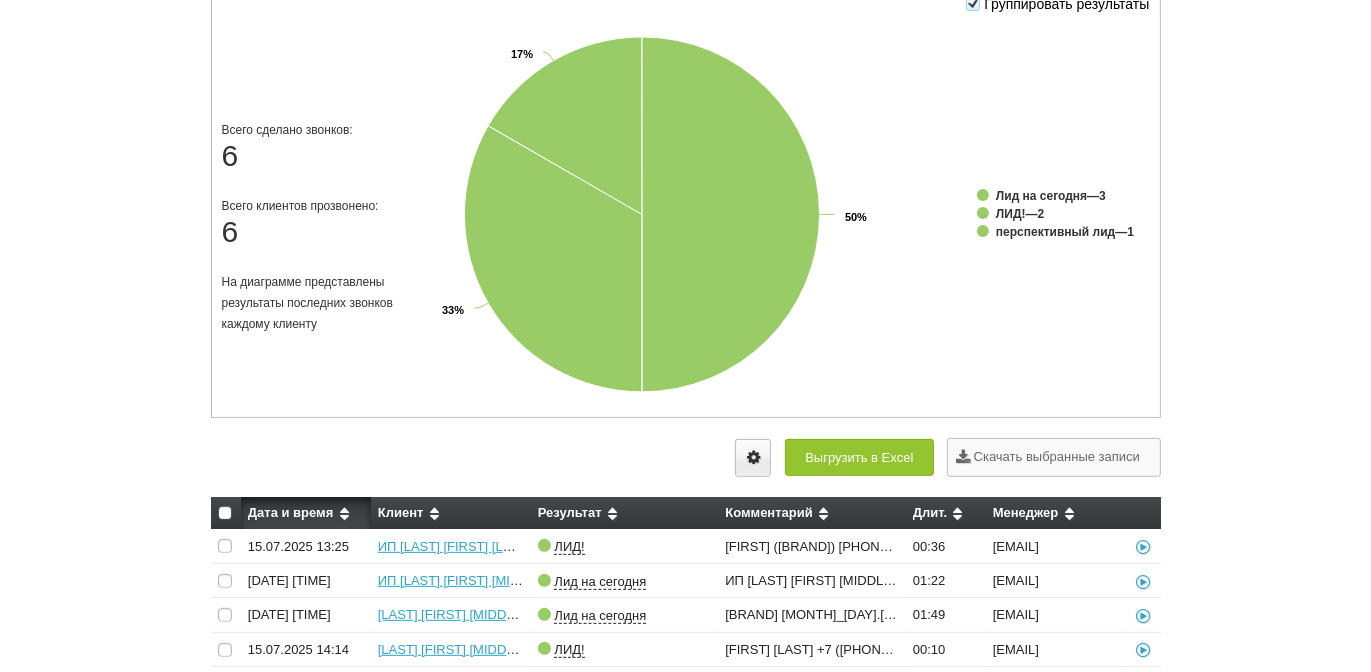 click at bounding box center [225, 513] 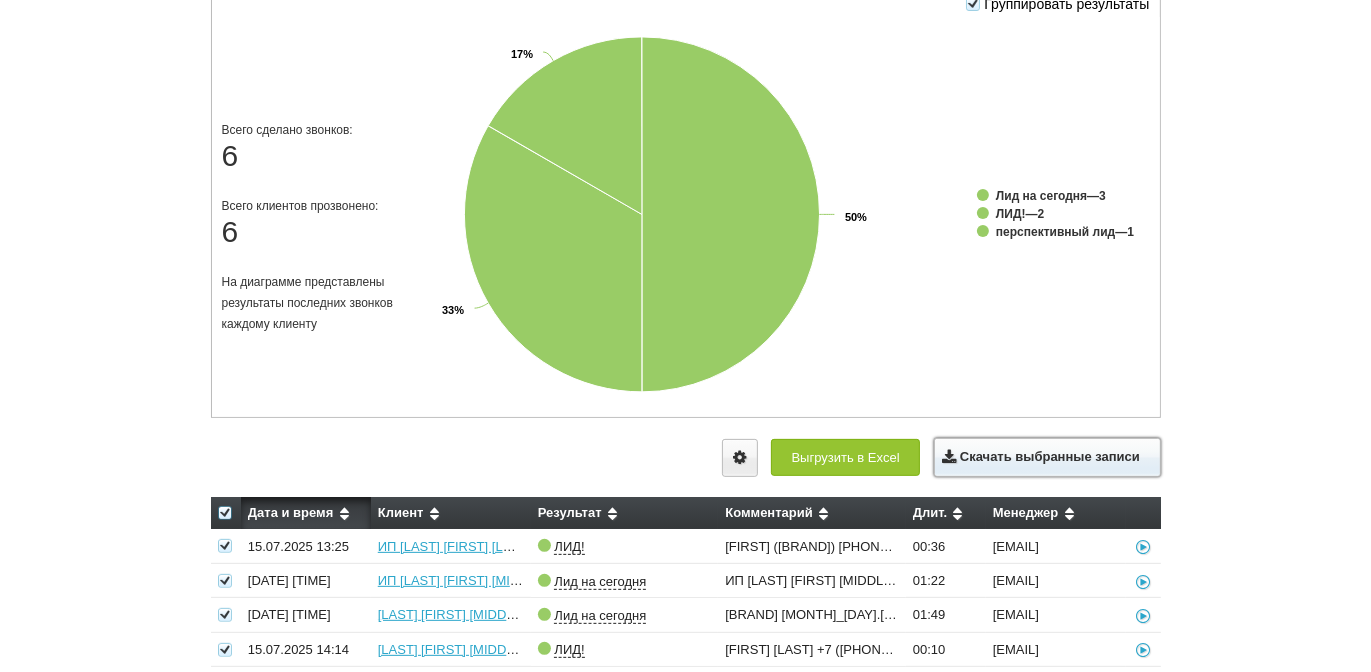 click on "Скачать выбранные записи" at bounding box center (1047, 457) 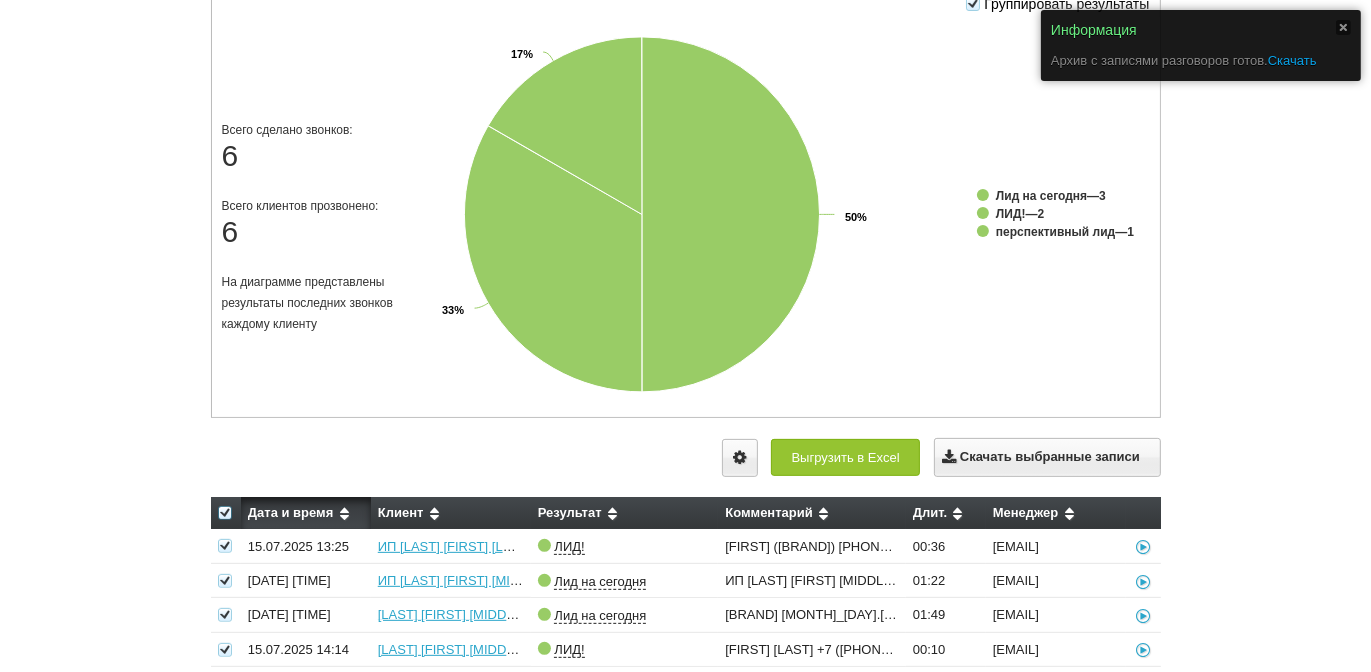 click on "Скачать" at bounding box center (1292, 60) 